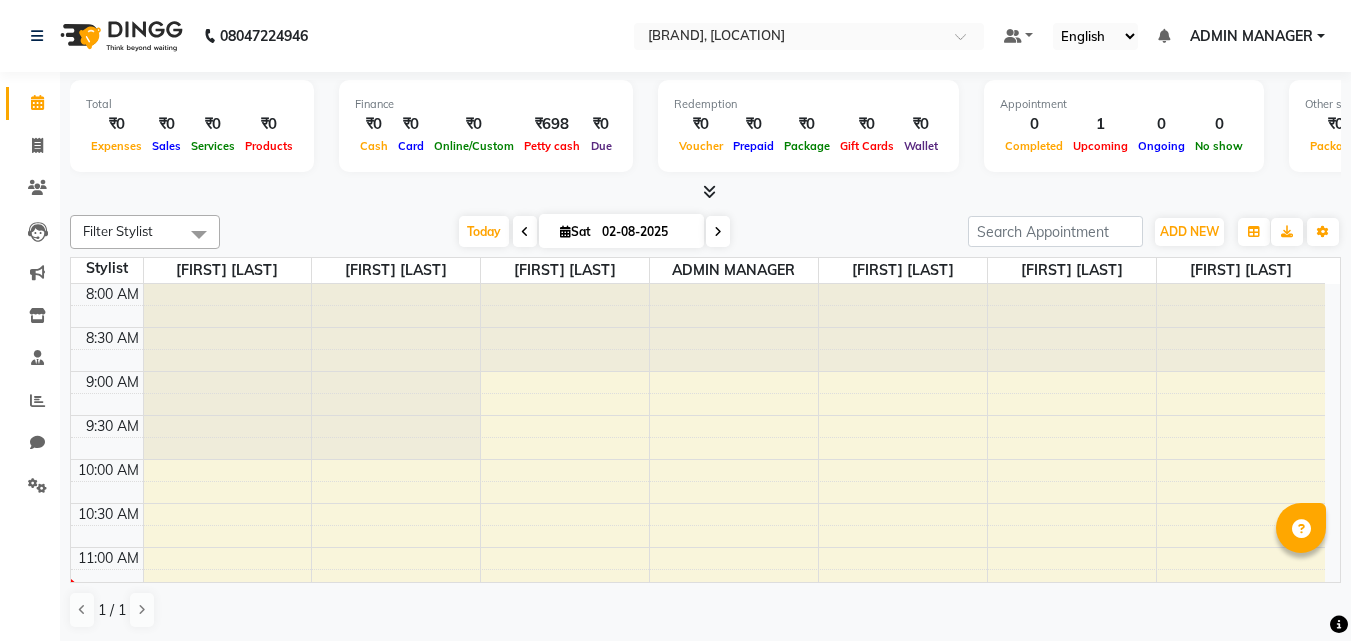 scroll, scrollTop: 0, scrollLeft: 0, axis: both 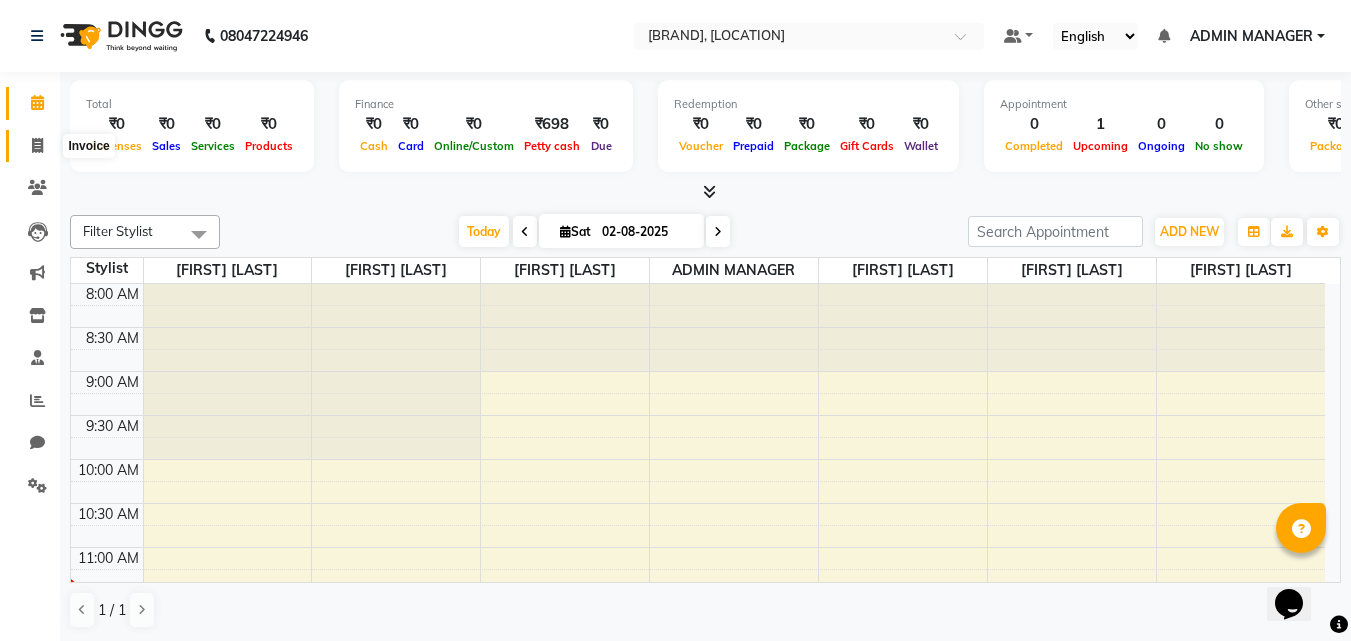click 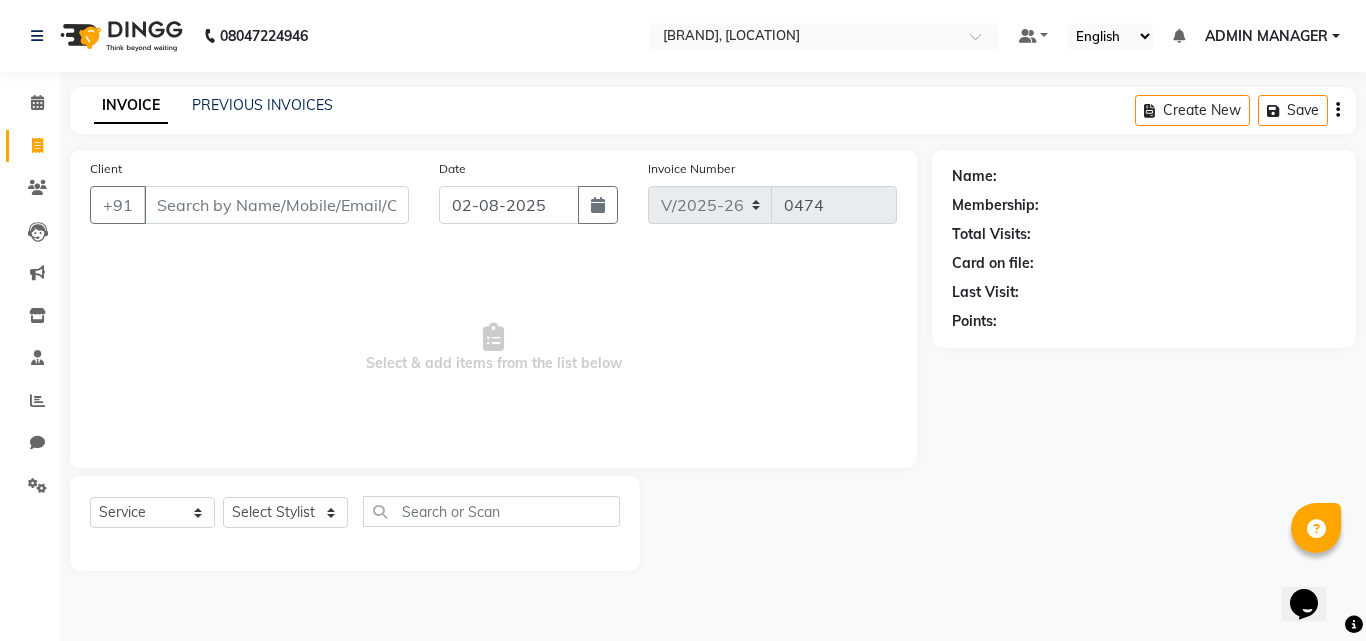 click on "Client" at bounding box center [276, 205] 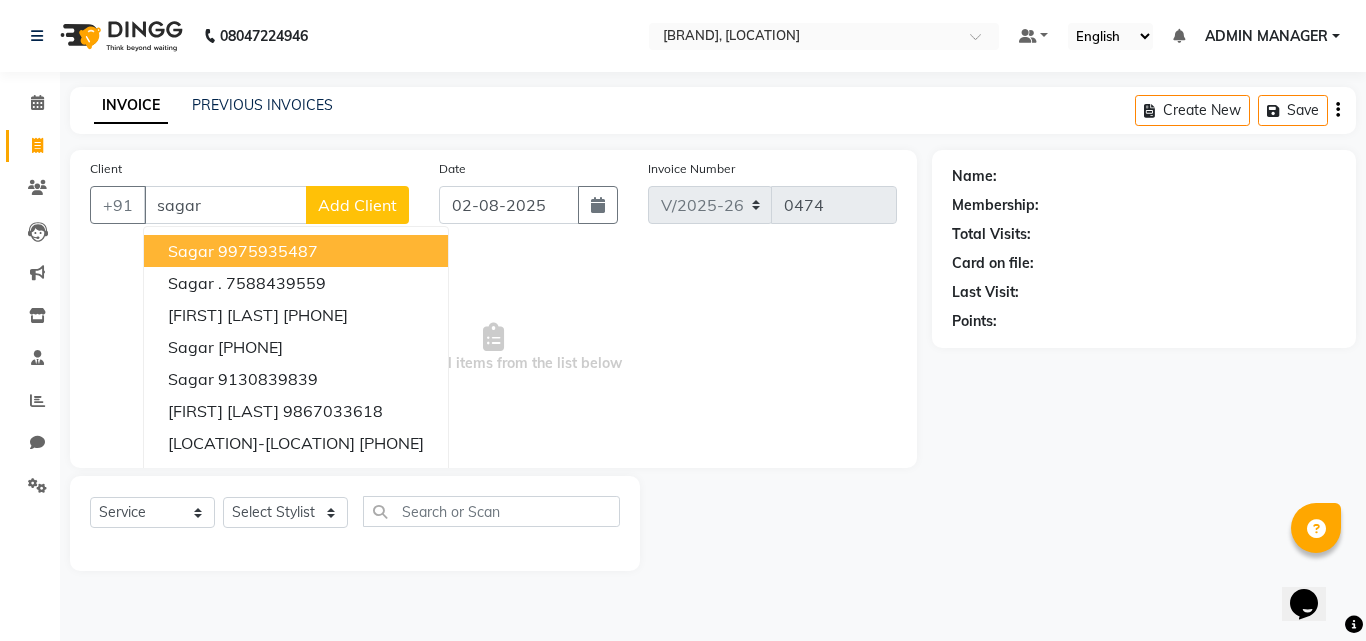 click on "sagar" at bounding box center [225, 205] 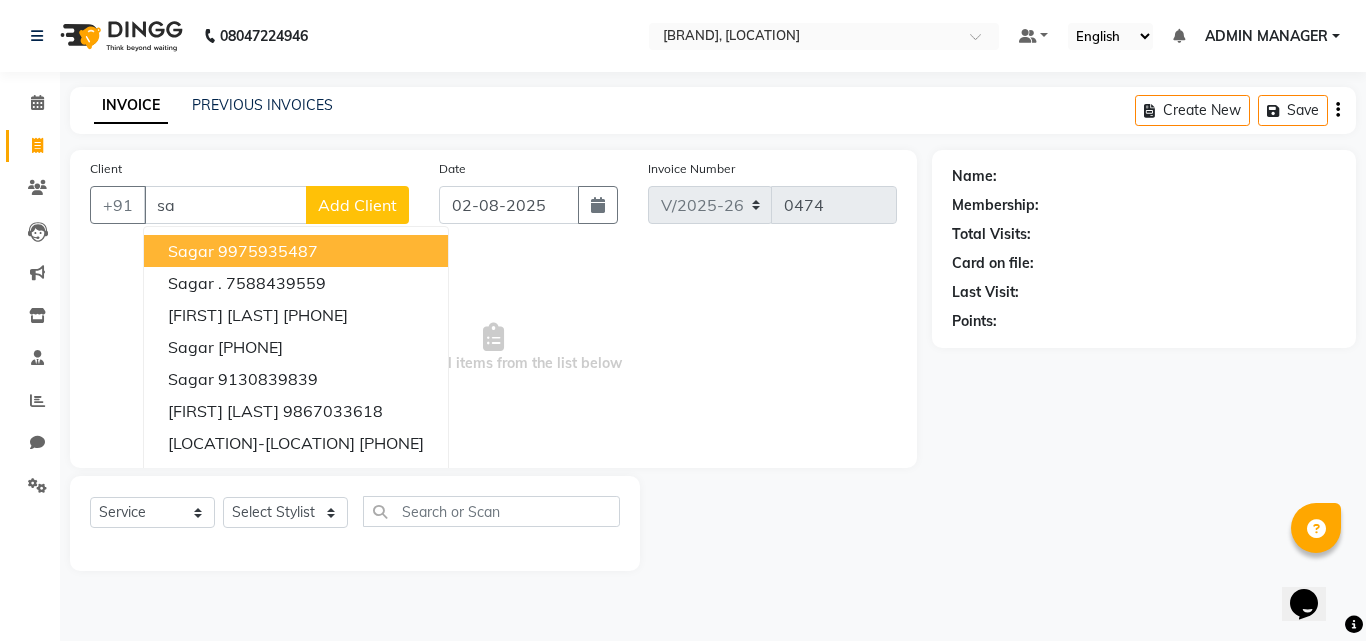 type on "s" 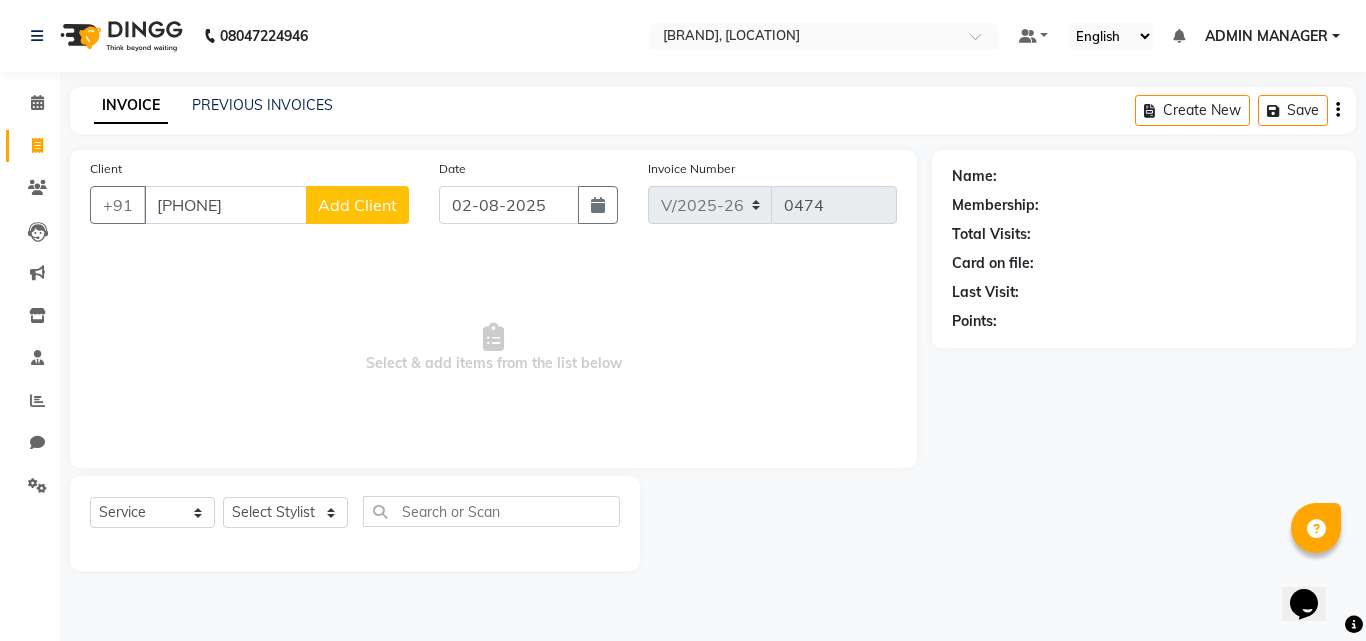 type on "[PHONE]" 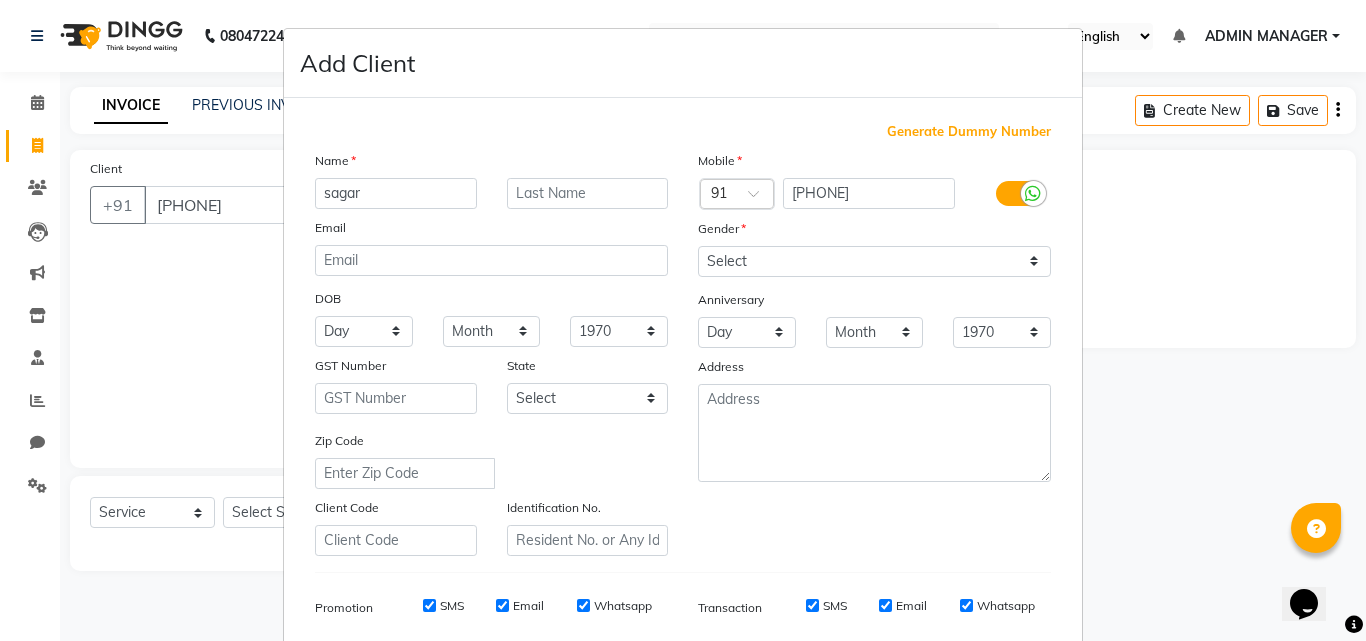 type on "sagar" 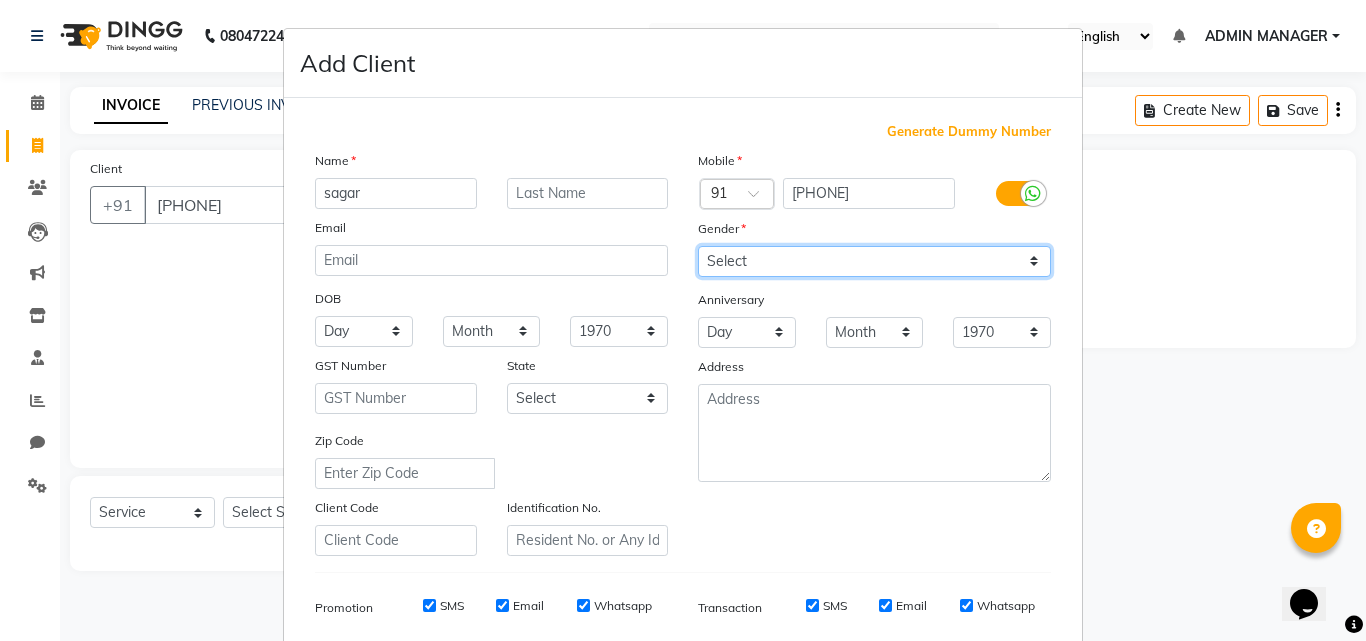 click on "Select Male Female Other Prefer Not To Say" at bounding box center [874, 261] 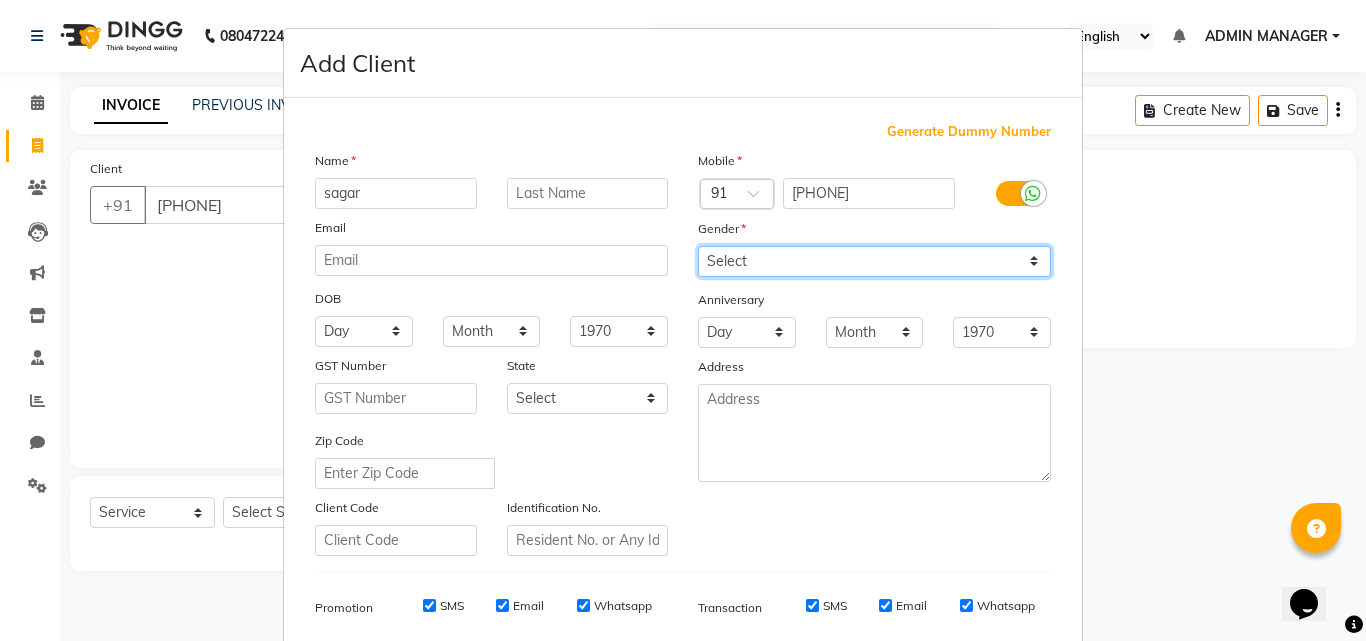 select on "female" 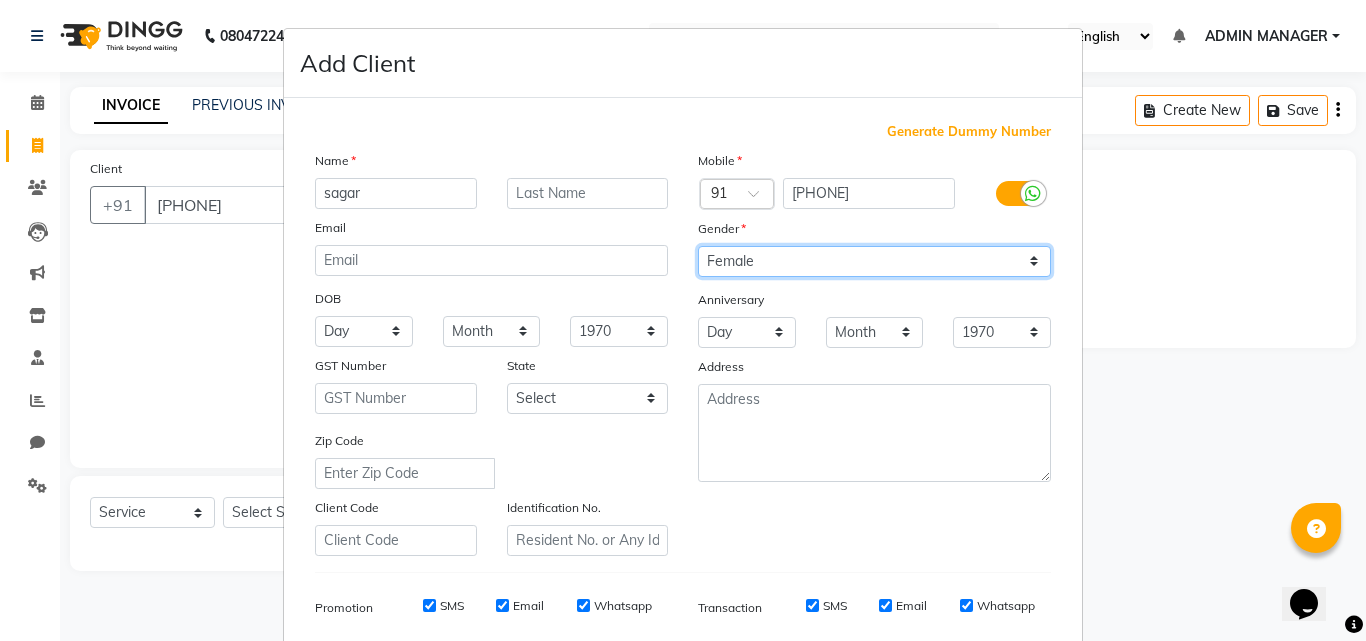 click on "Select Male Female Other Prefer Not To Say" at bounding box center (874, 261) 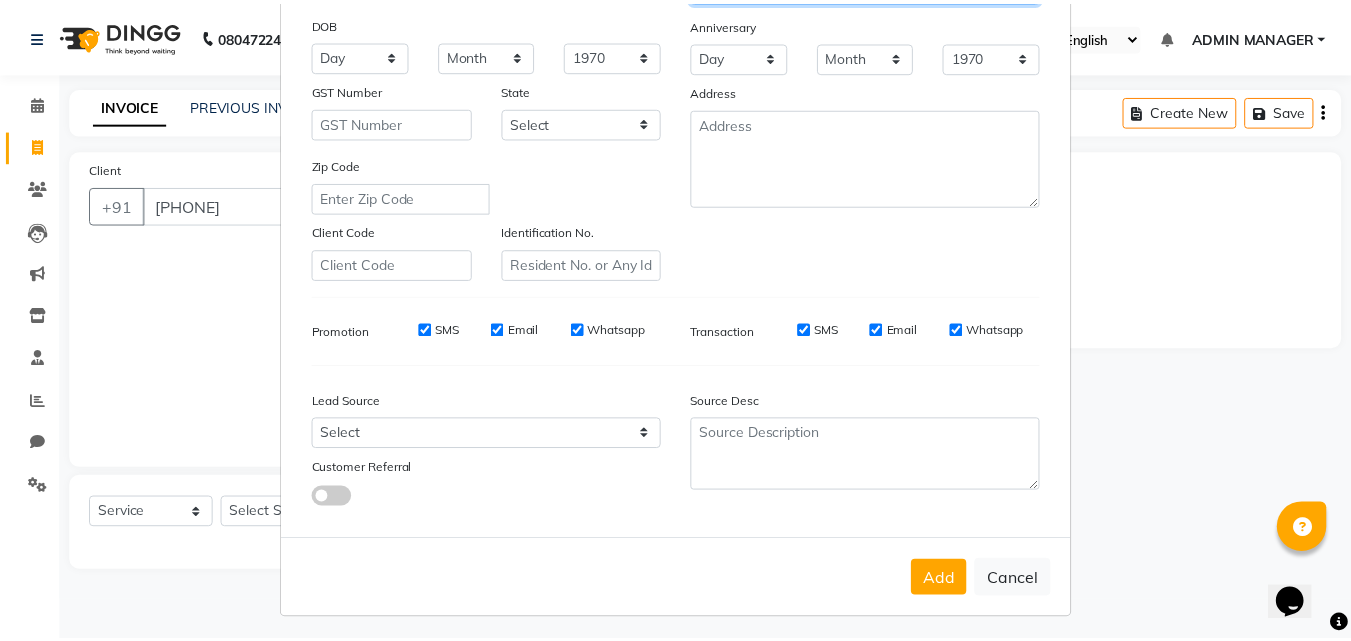 scroll, scrollTop: 282, scrollLeft: 0, axis: vertical 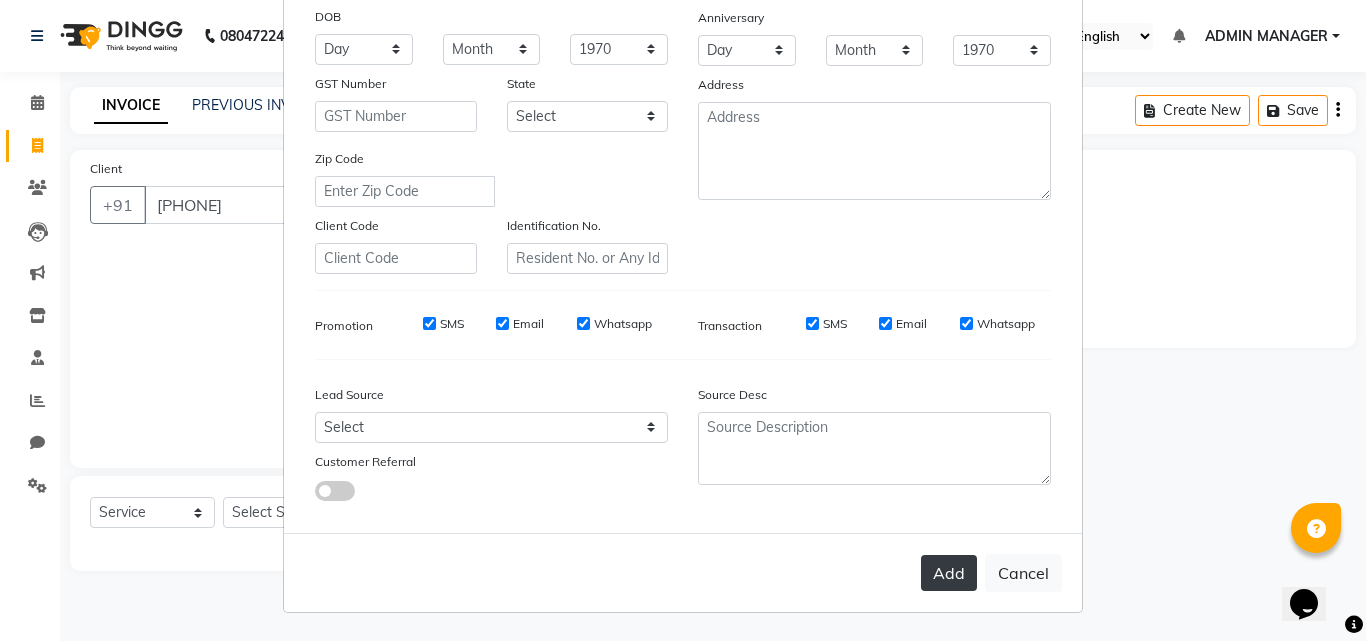 click on "Add" at bounding box center (949, 573) 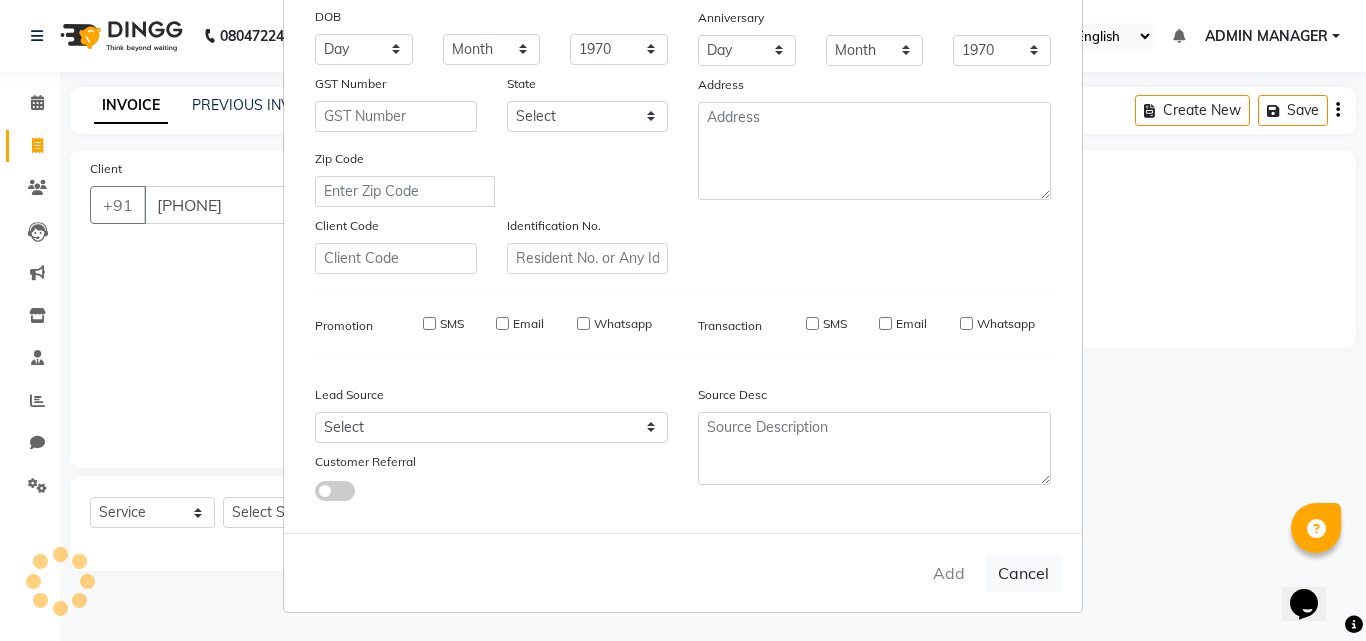 type 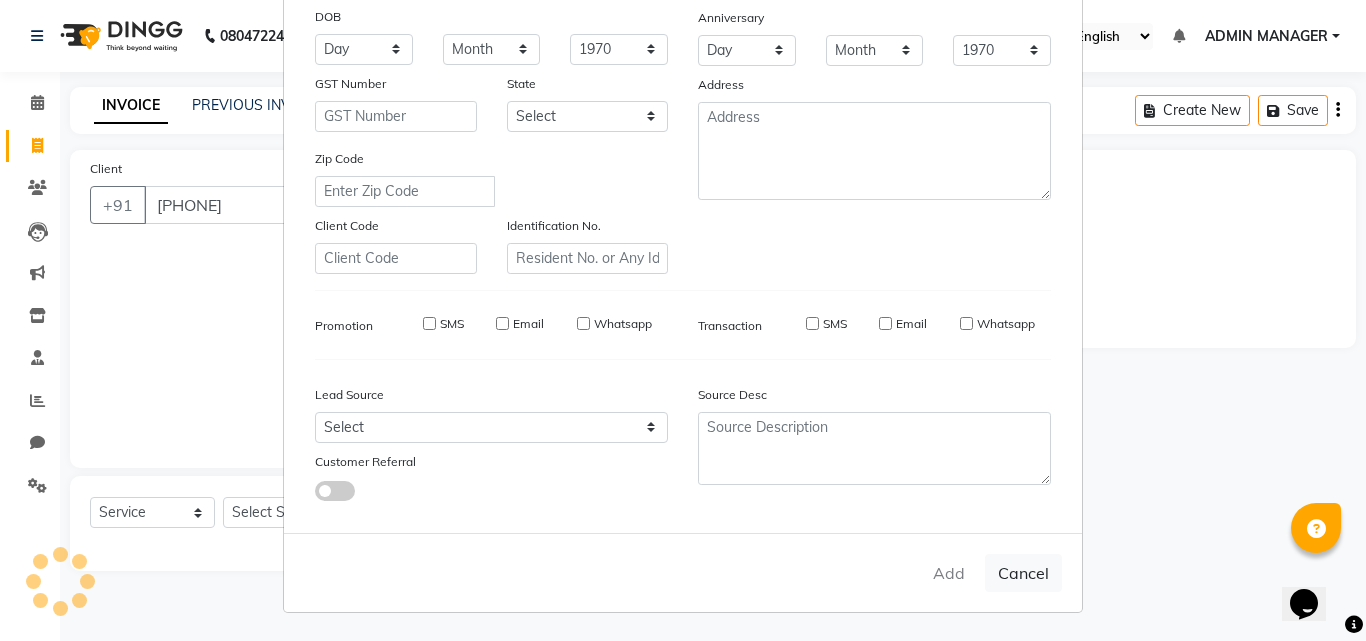select 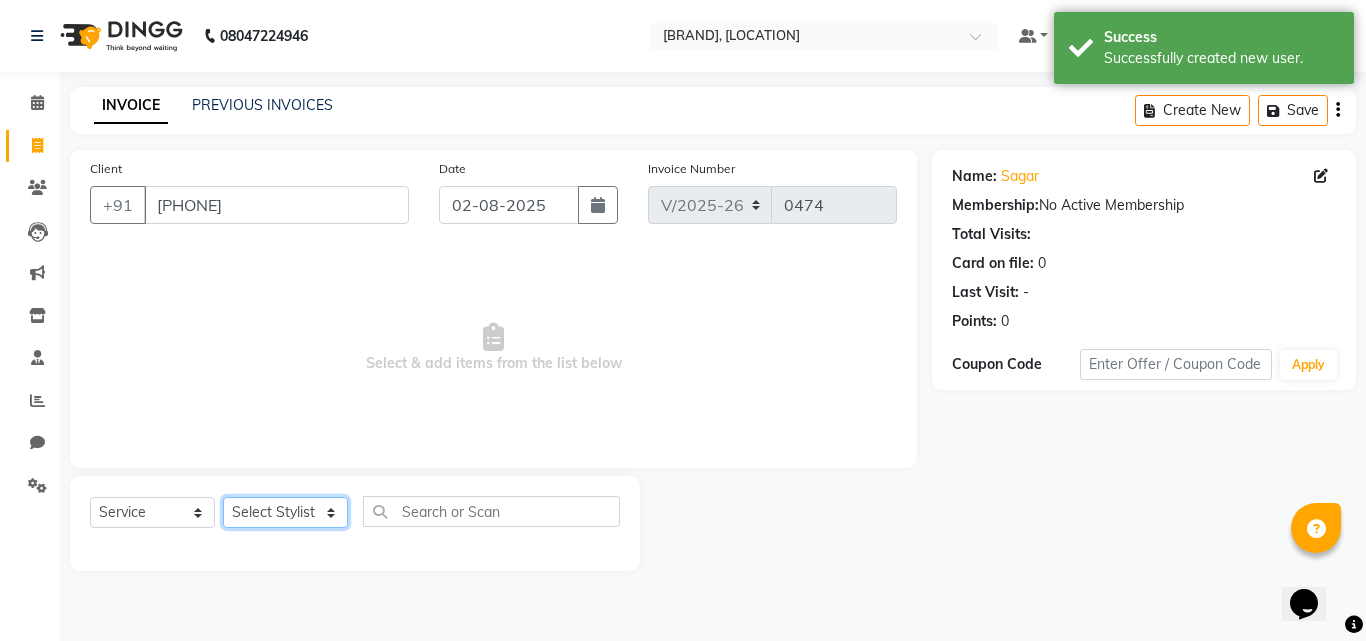 click on "Select Stylist [TITLE] [FIRST] [LAST] [FIRST] [LAST] [FIRST] [LAST] [FIRST] [LAST] [FIRST] [LAST]" 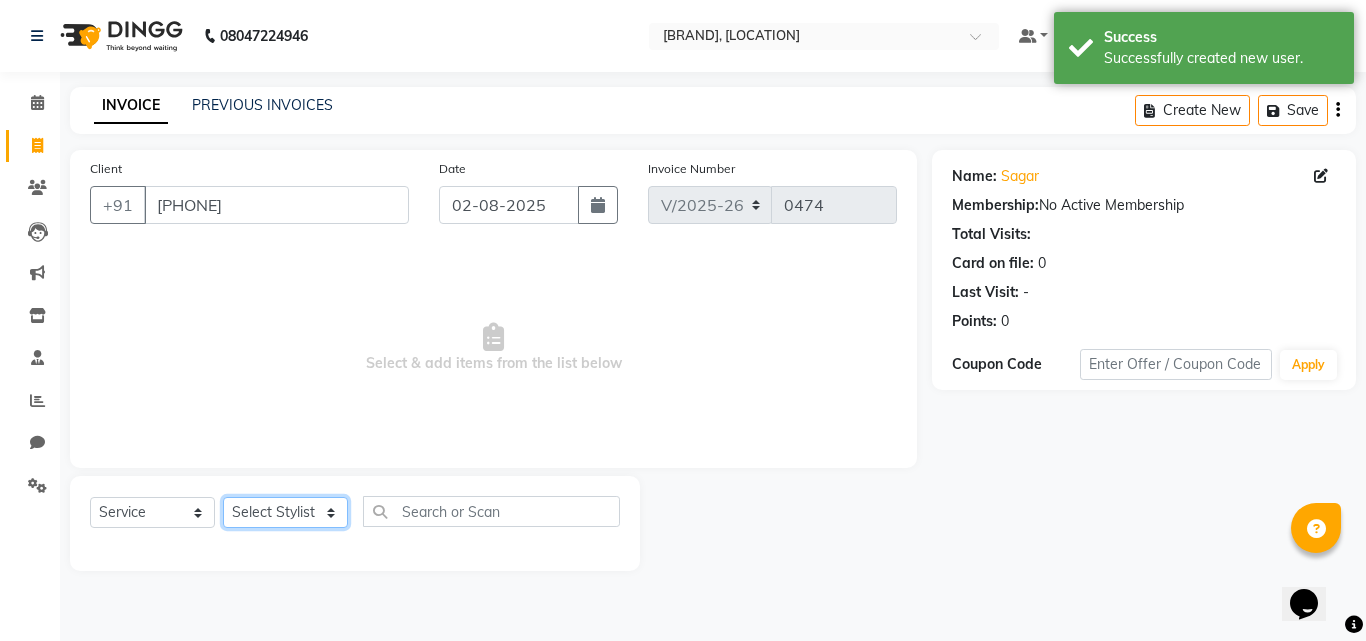 select on "62811" 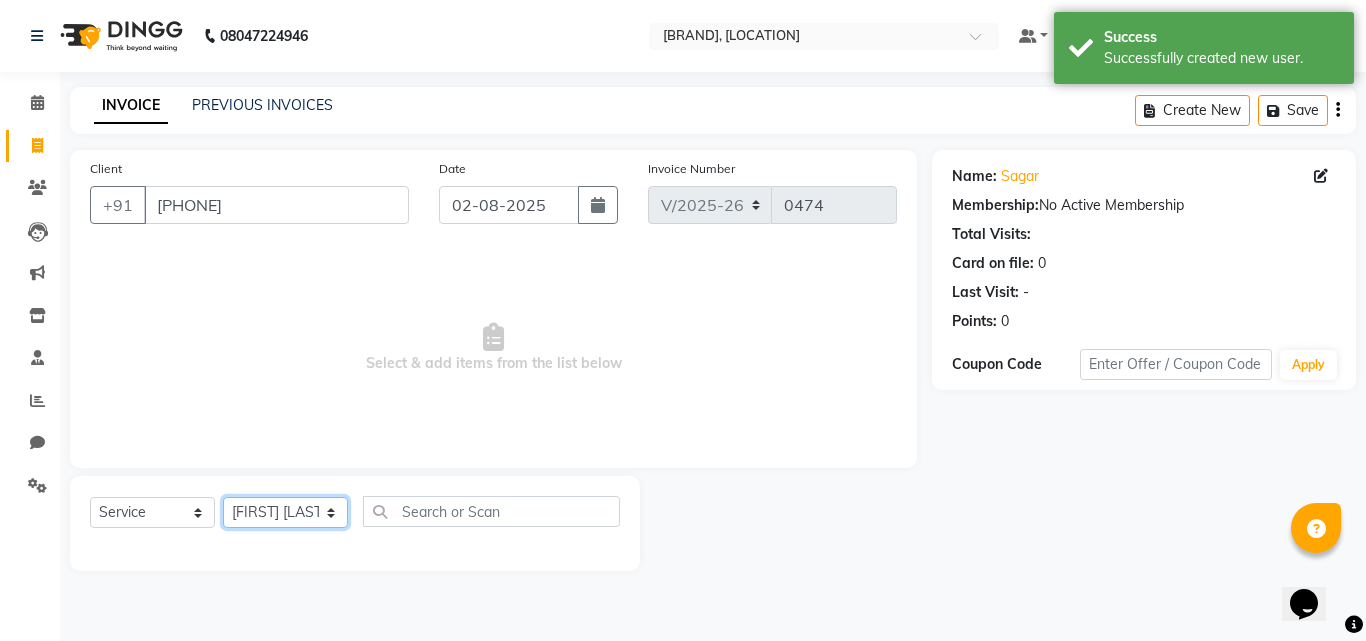 click on "Select Stylist [TITLE] [FIRST] [LAST] [FIRST] [LAST] [FIRST] [LAST] [FIRST] [LAST] [FIRST] [LAST]" 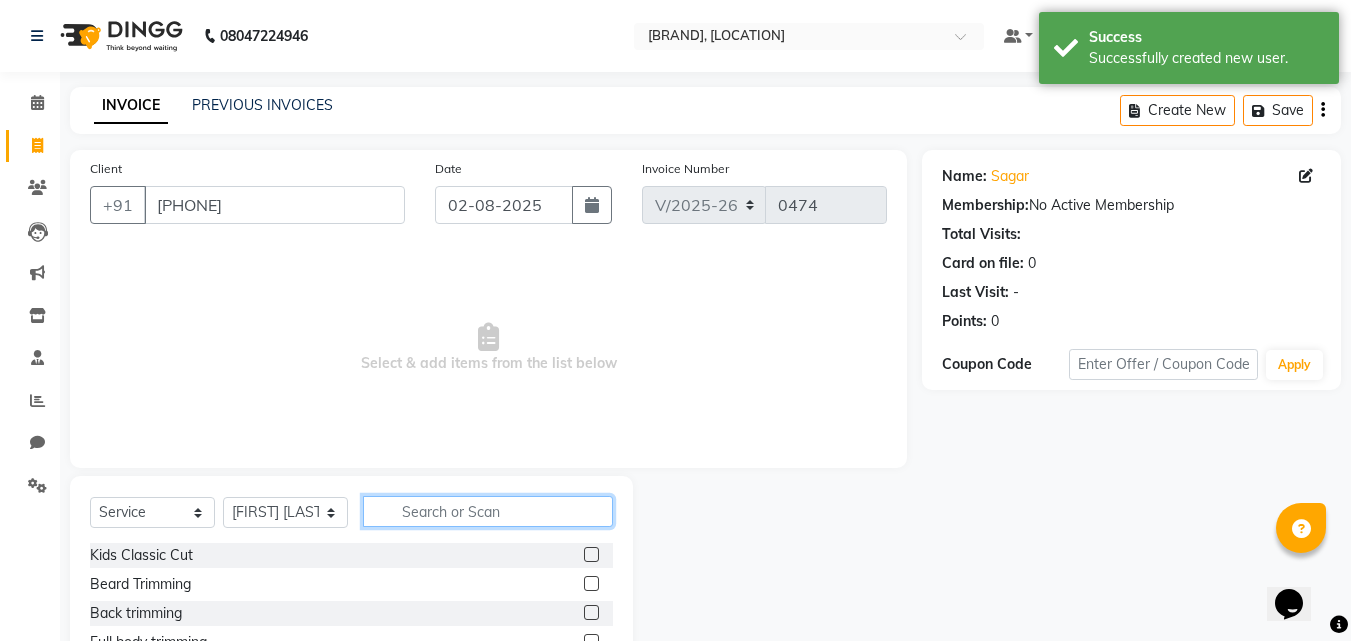 click 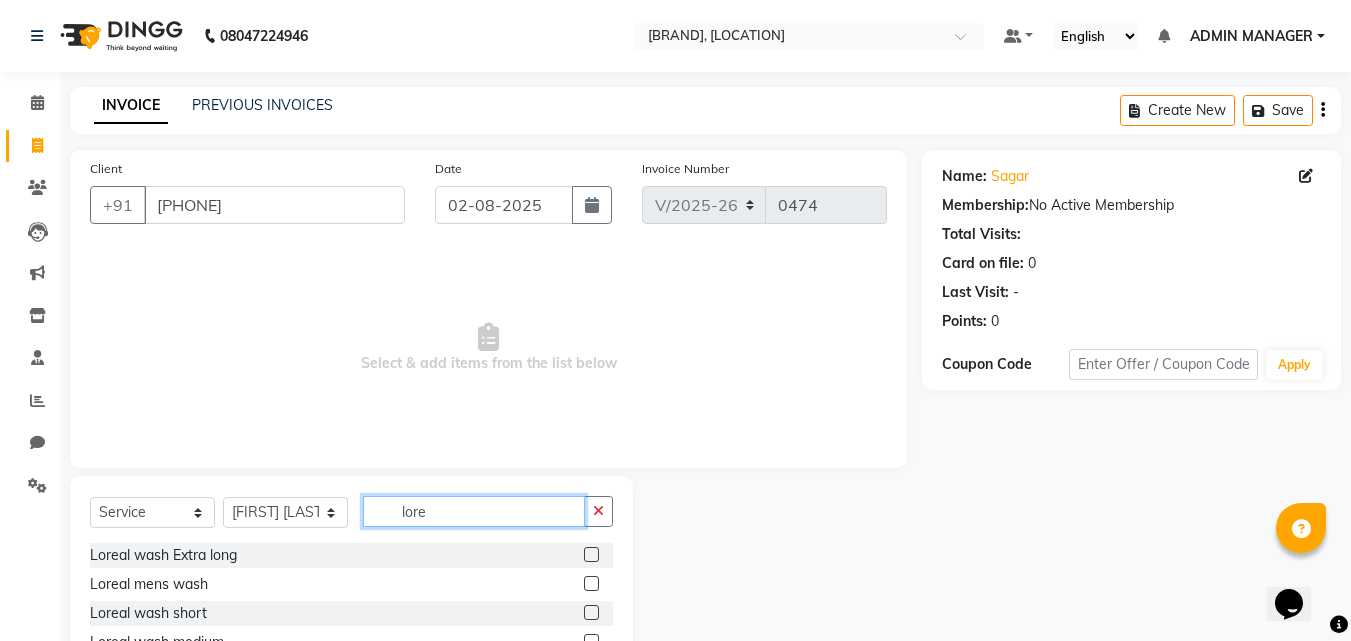 type on "lore" 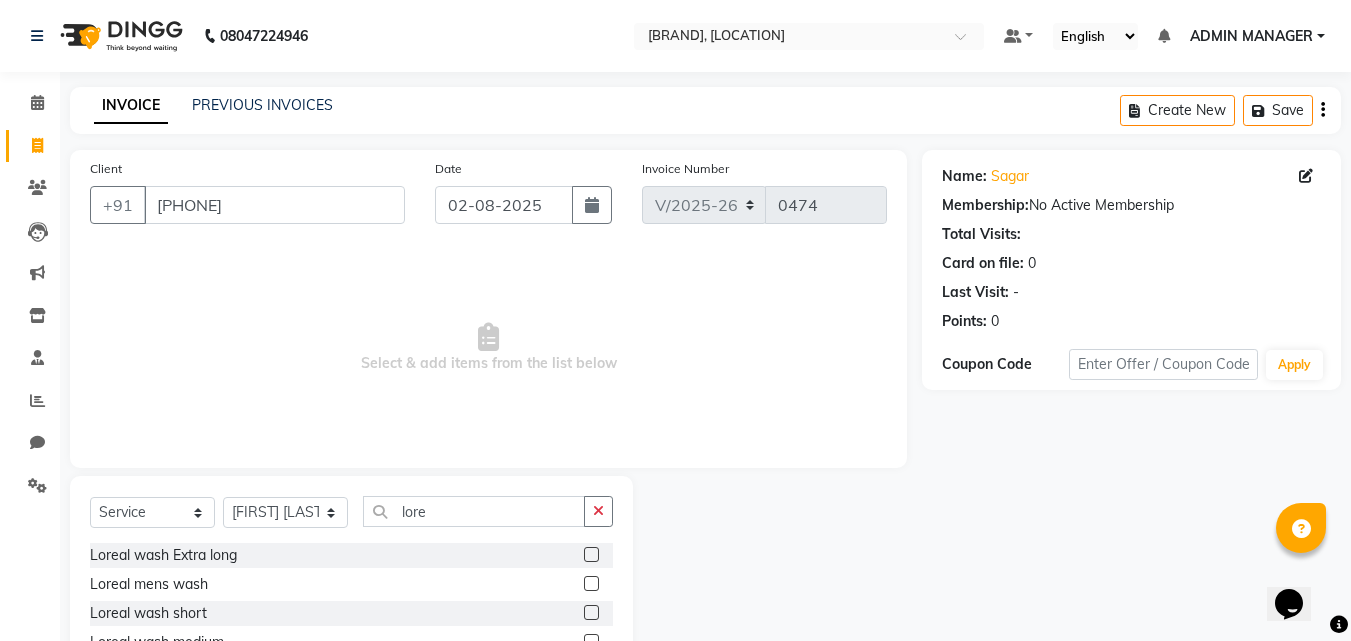 click 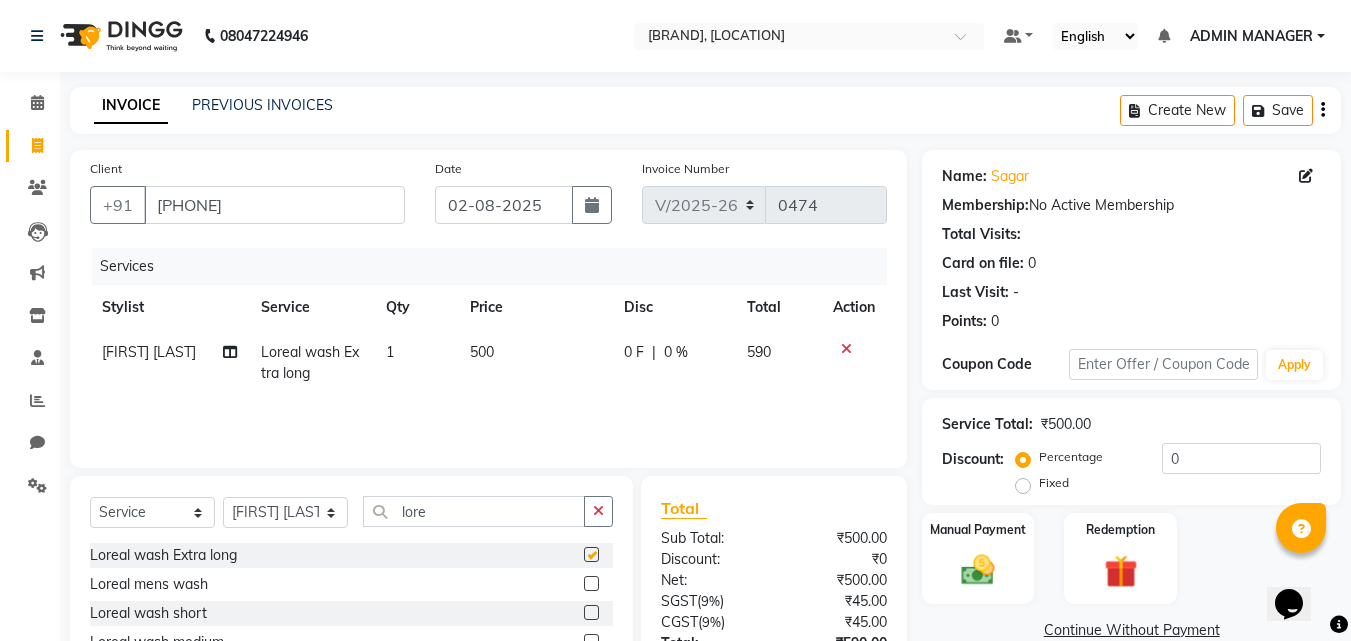 checkbox on "false" 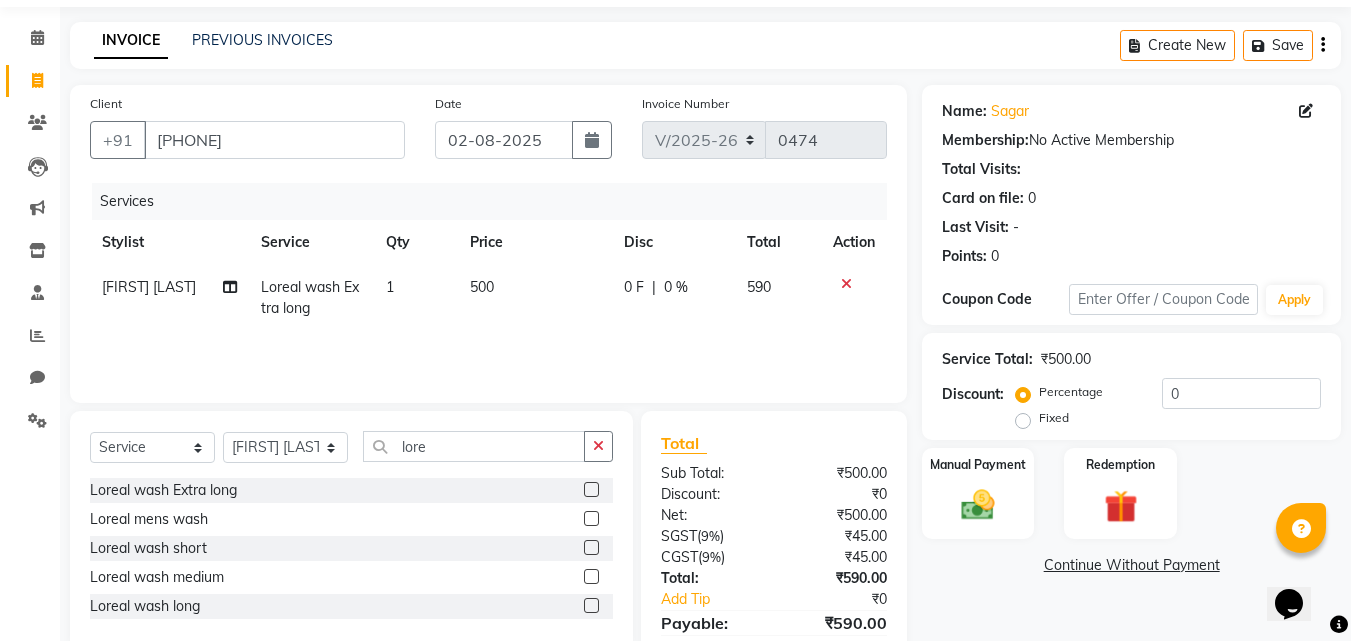 scroll, scrollTop: 100, scrollLeft: 0, axis: vertical 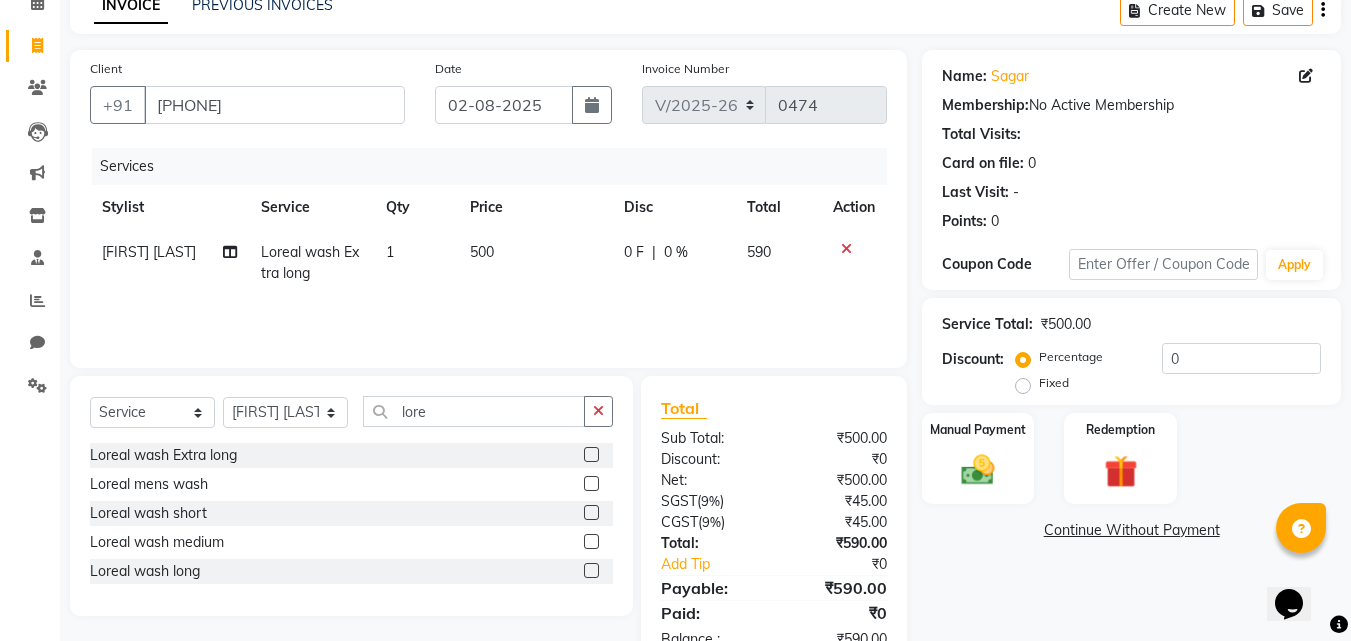 click 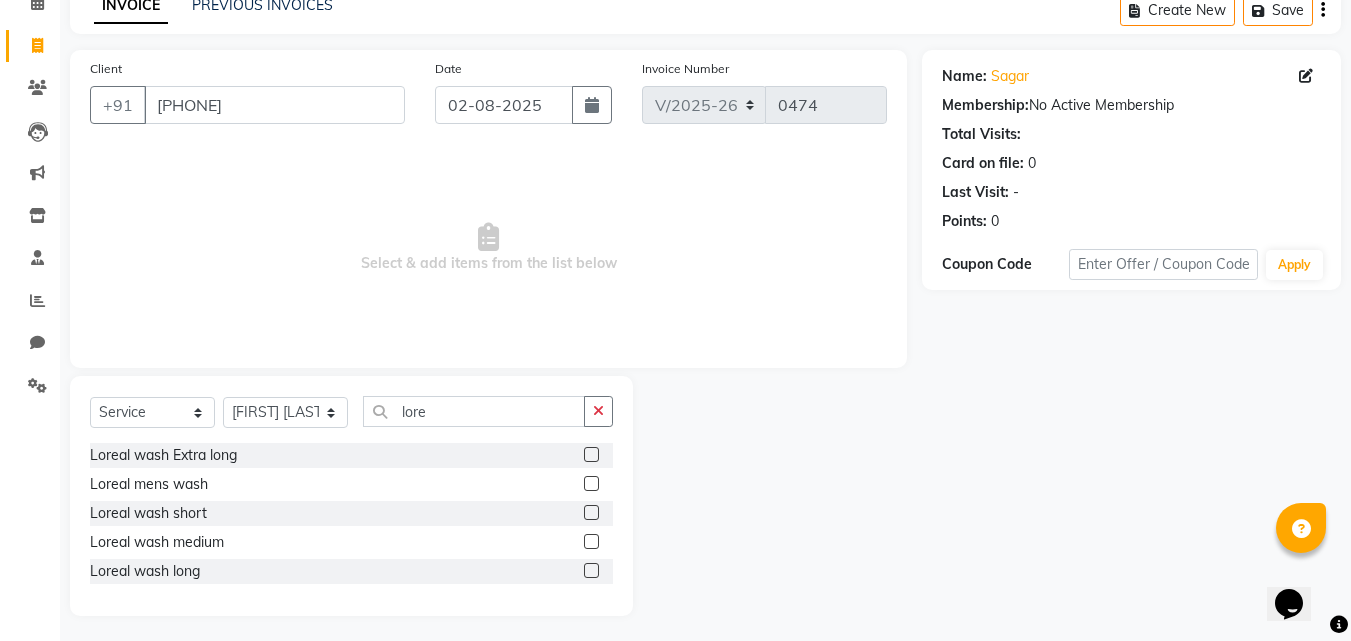 click 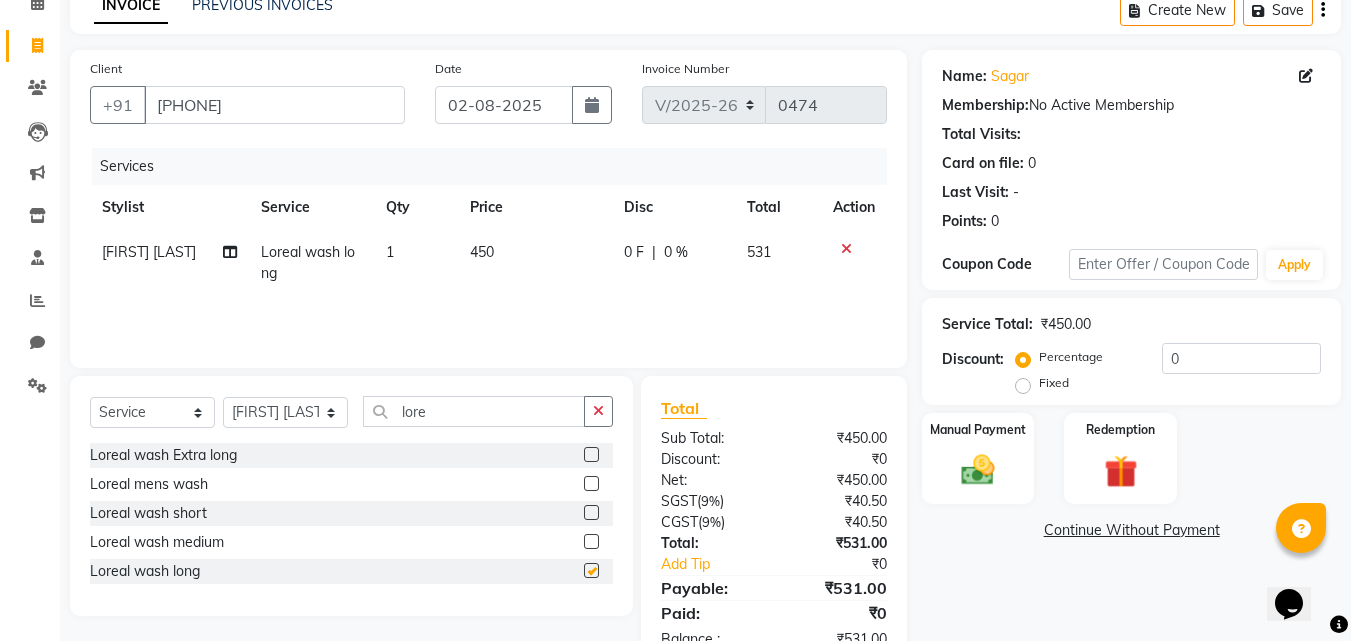 checkbox on "false" 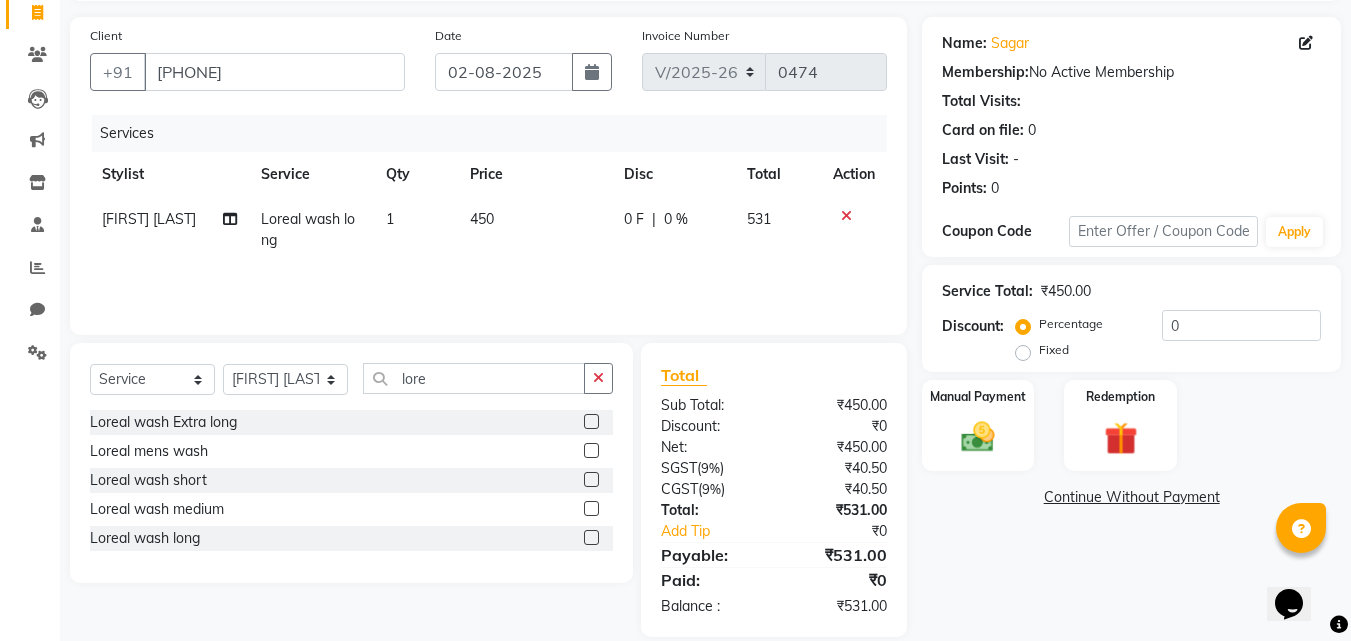 scroll, scrollTop: 159, scrollLeft: 0, axis: vertical 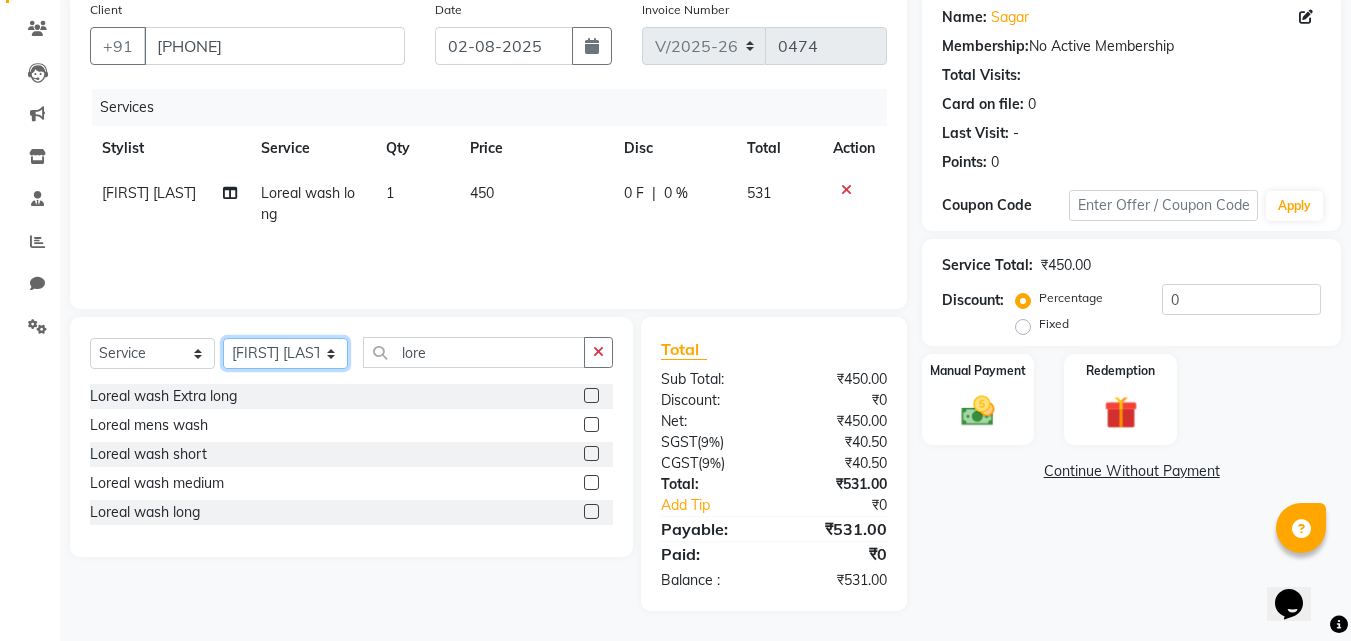 click on "Select Stylist [TITLE] [FIRST] [LAST] [FIRST] [LAST] [FIRST] [LAST] [FIRST] [LAST] [FIRST] [LAST]" 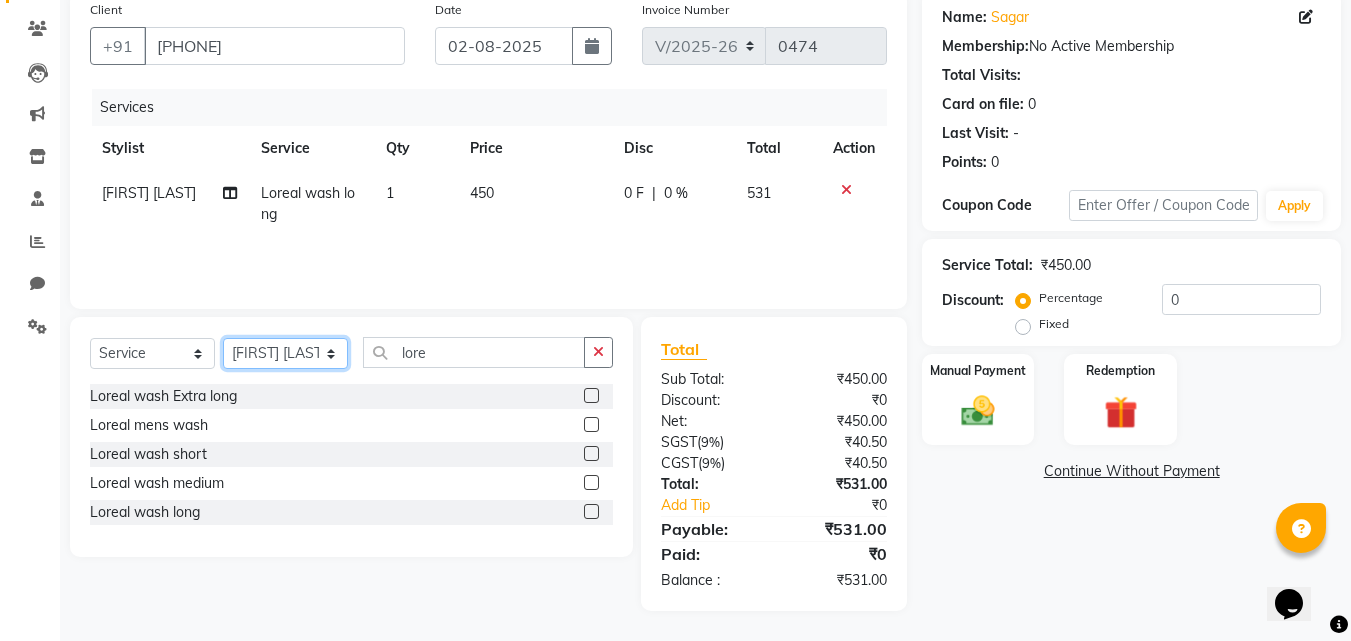 select on "79965" 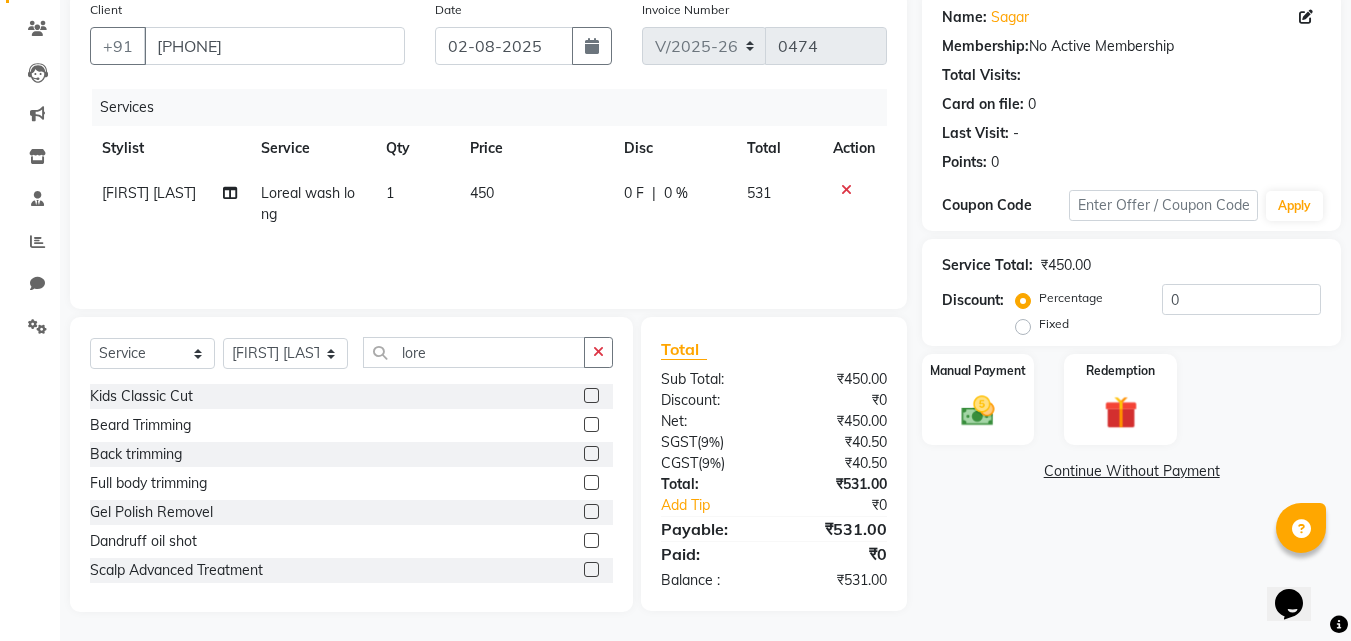 click 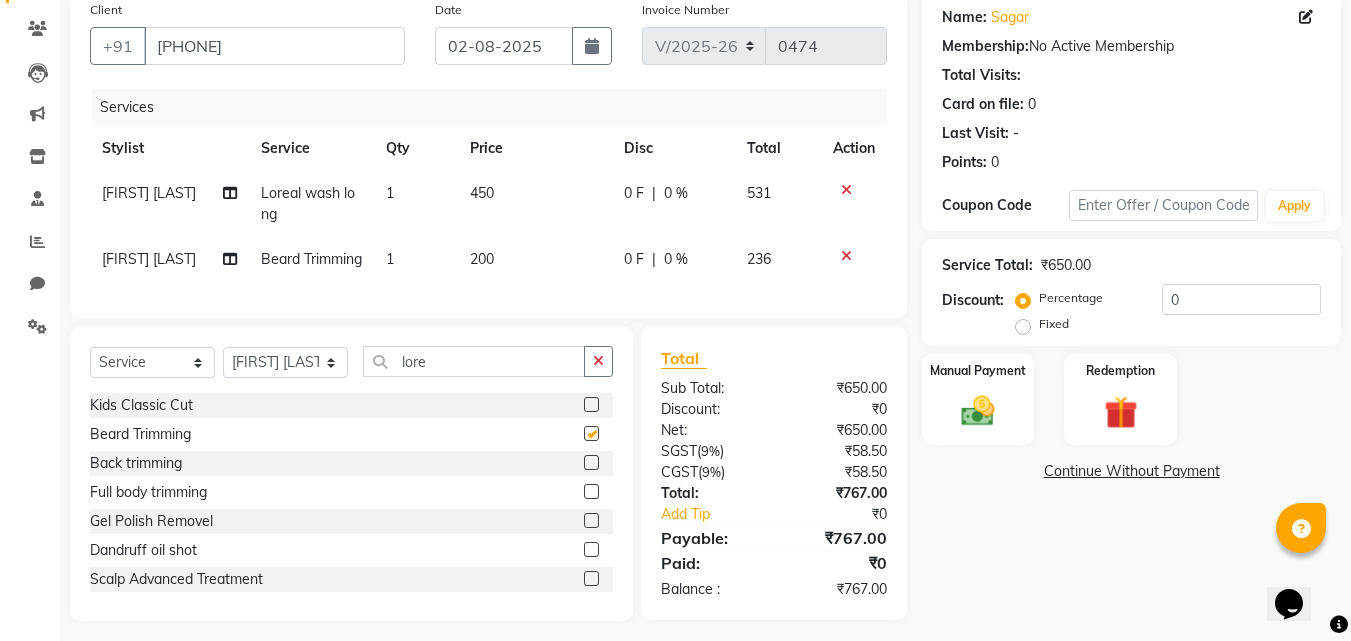 checkbox on "false" 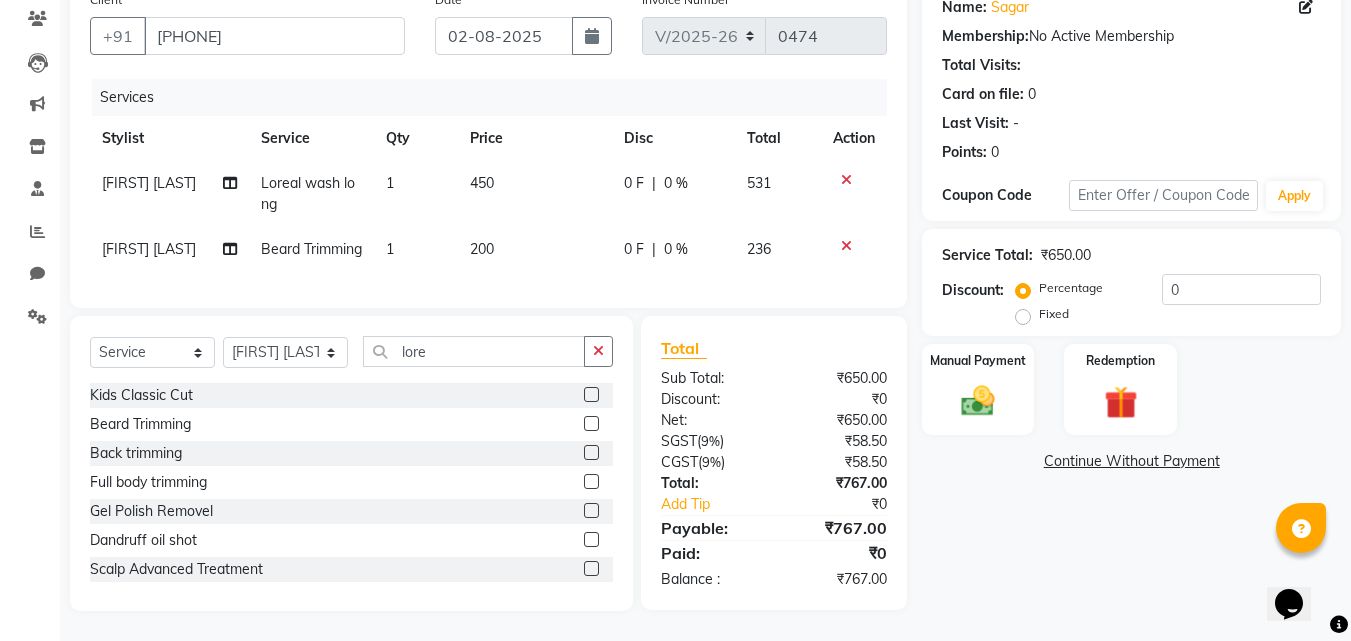 scroll, scrollTop: 205, scrollLeft: 0, axis: vertical 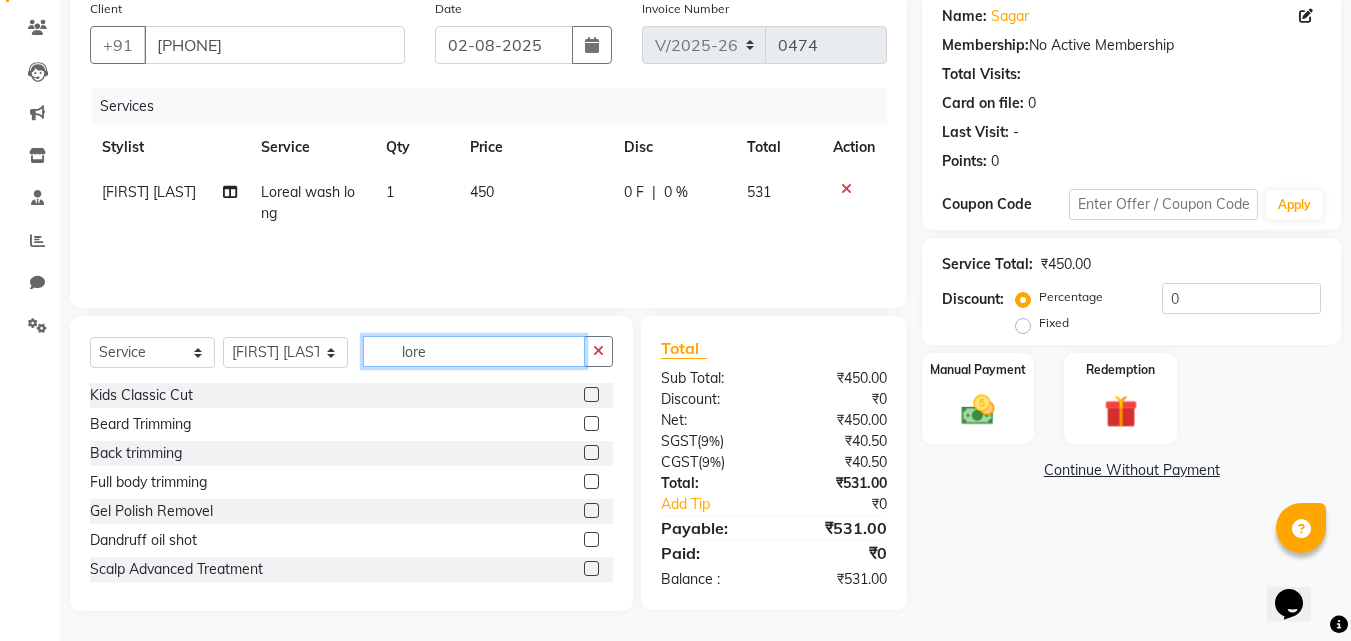 click on "lore" 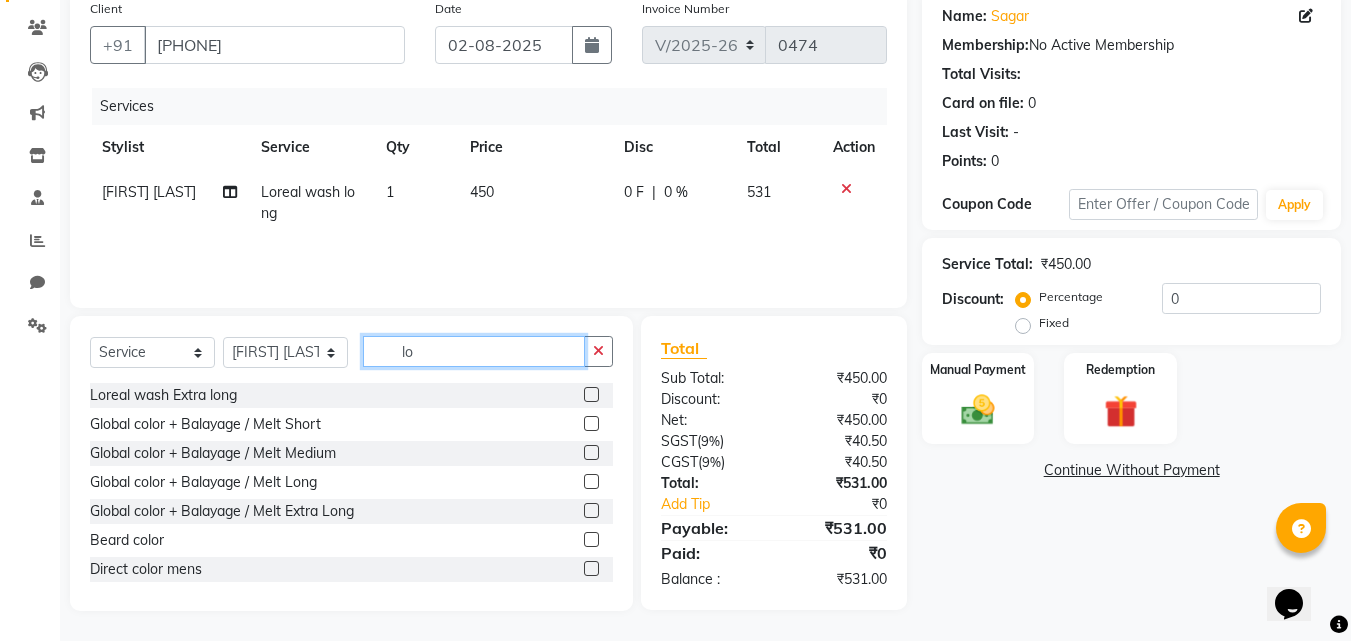 type on "l" 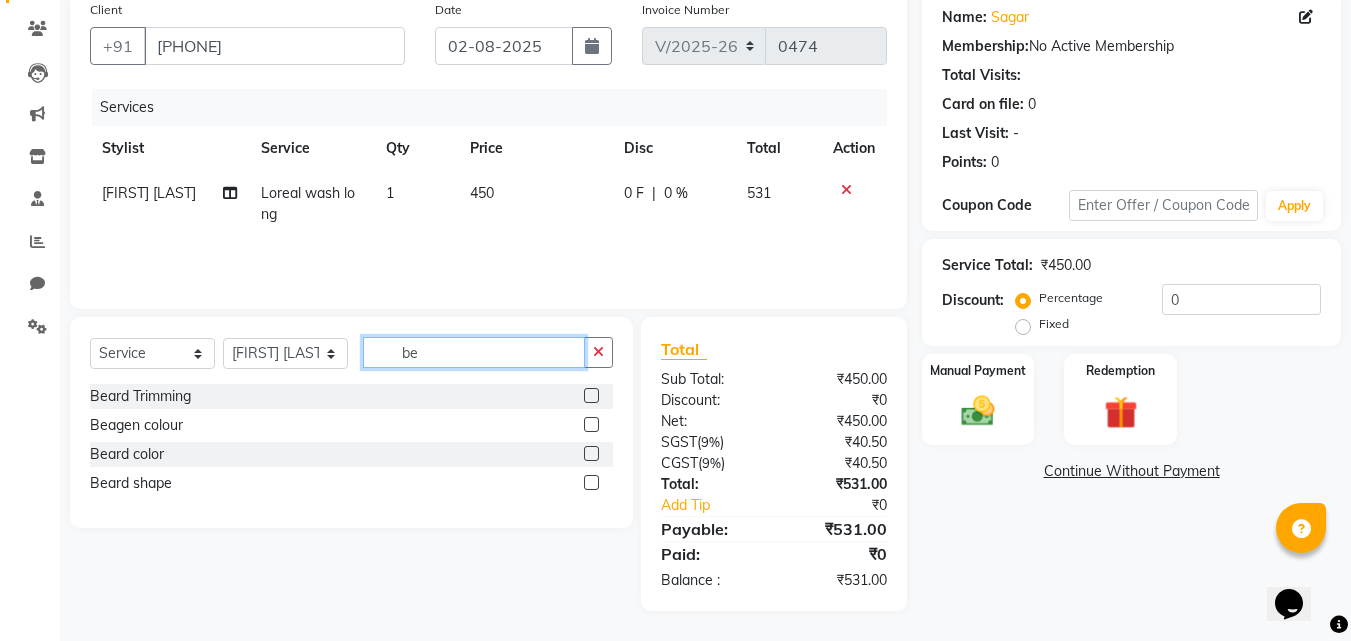 scroll, scrollTop: 159, scrollLeft: 0, axis: vertical 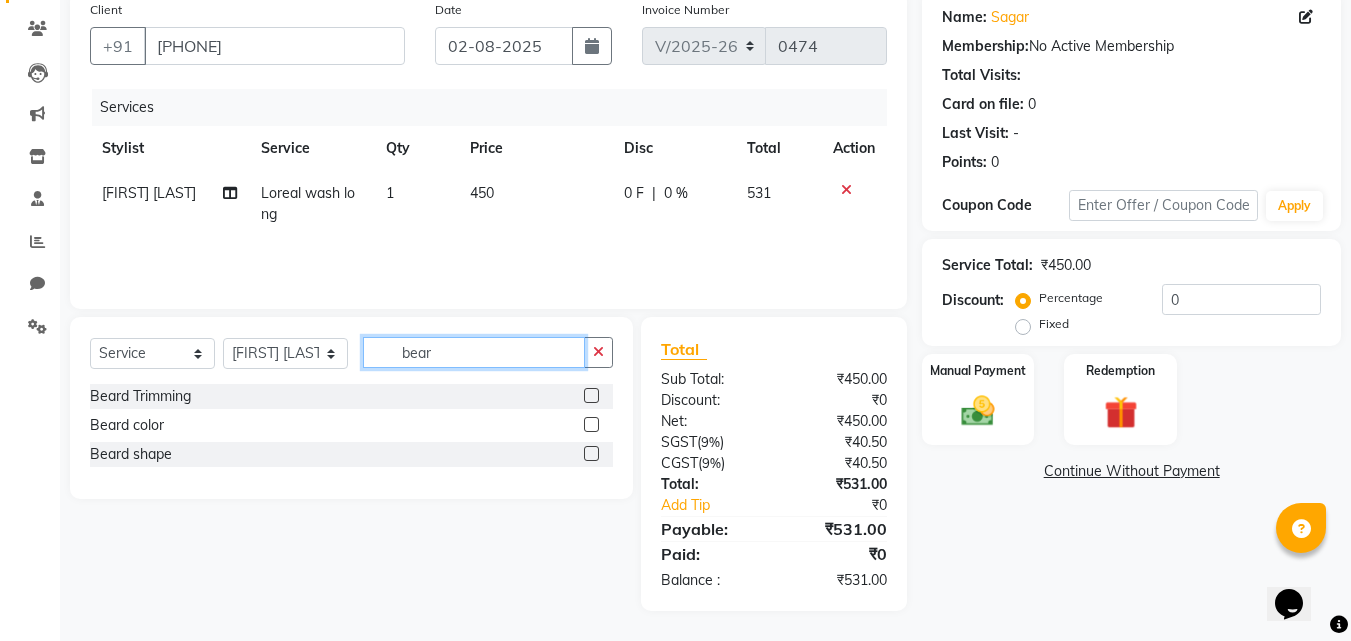 type on "bear" 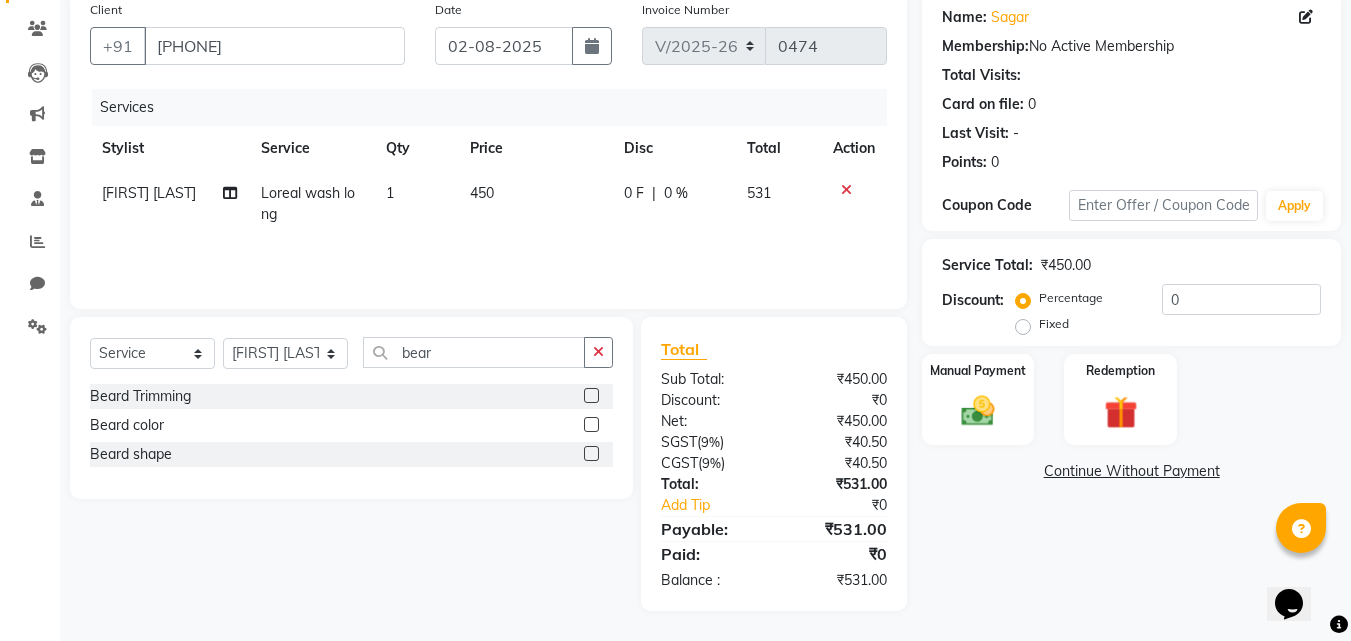 click 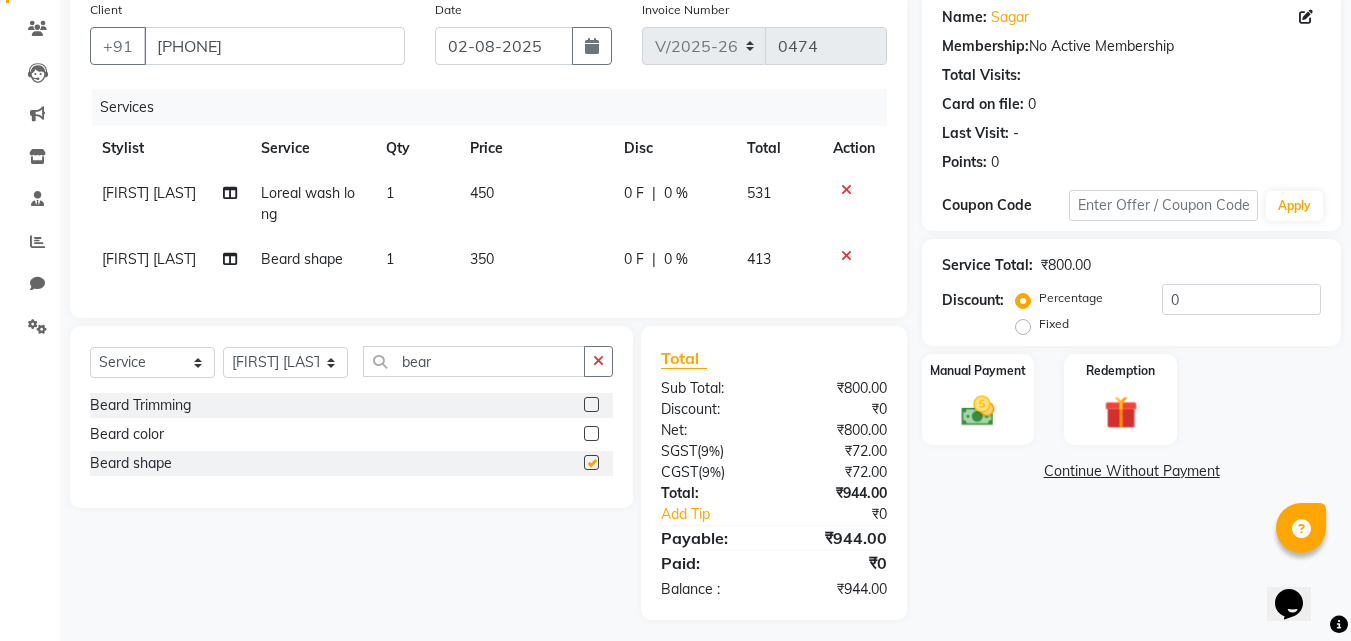checkbox on "false" 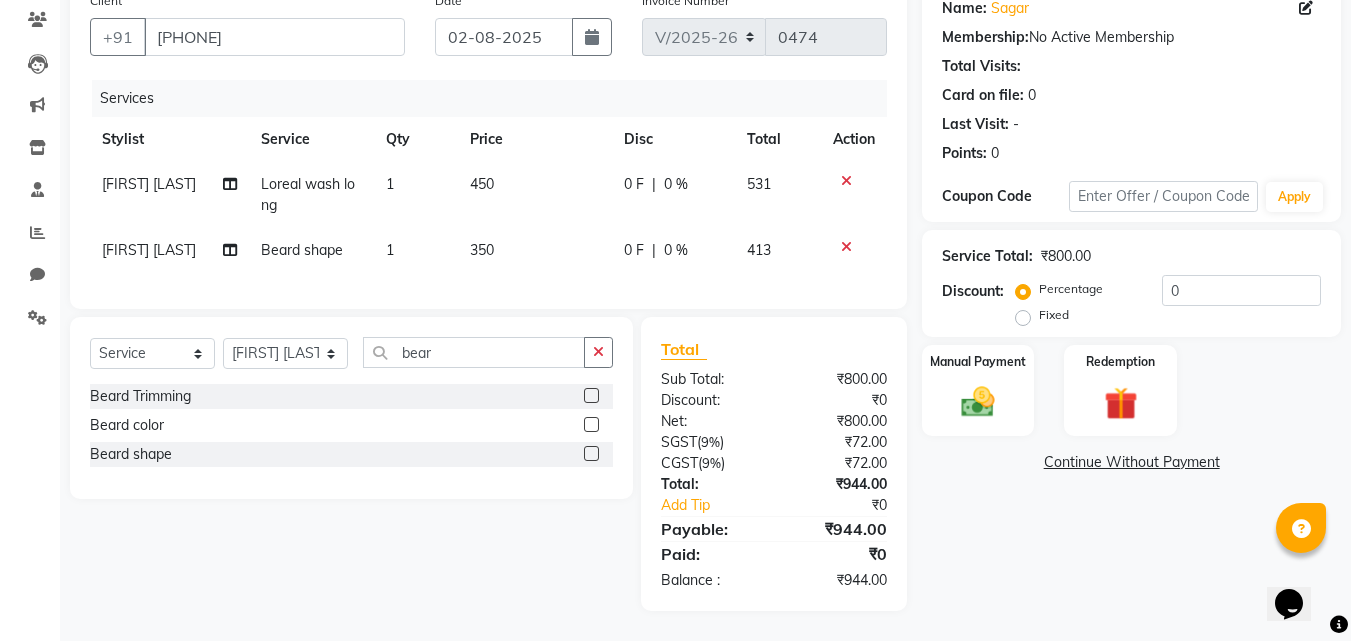 scroll, scrollTop: 183, scrollLeft: 0, axis: vertical 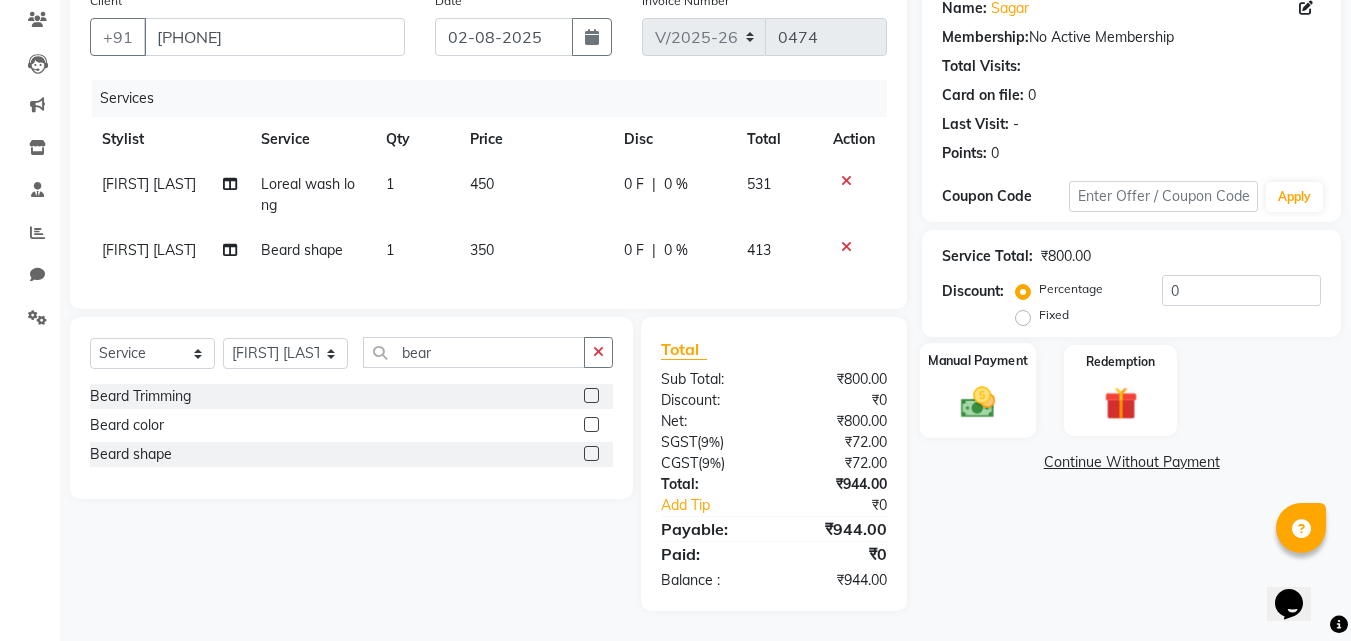 click 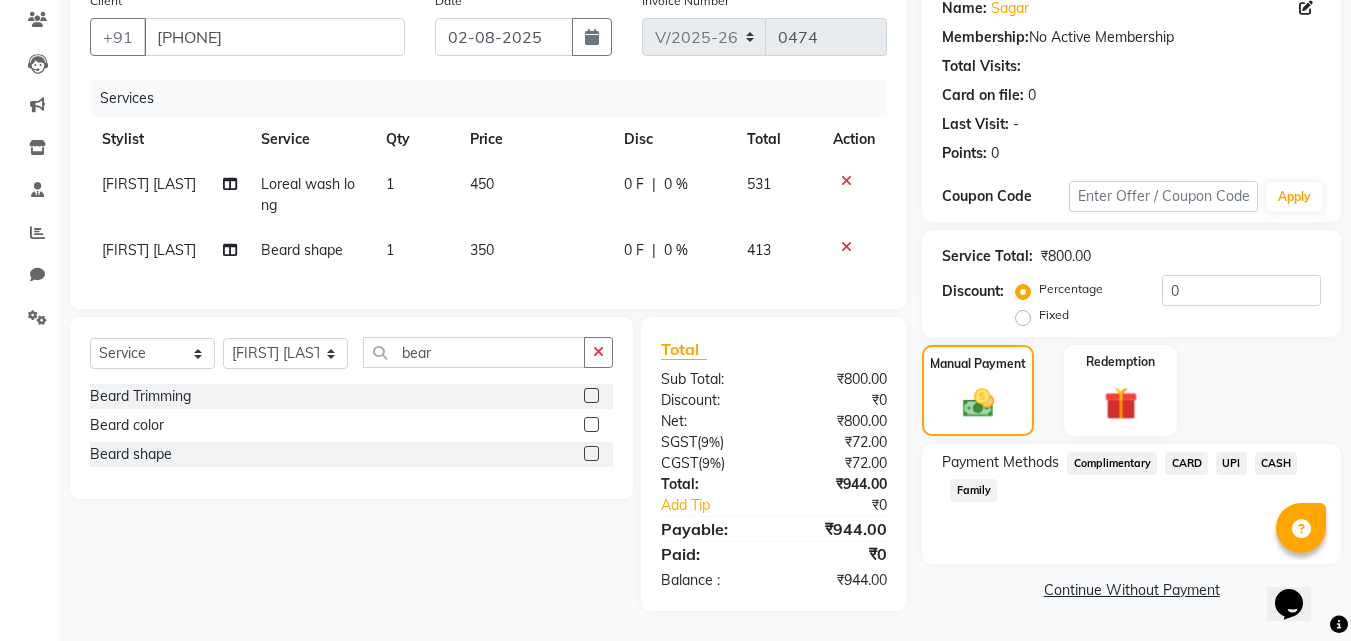click on "UPI" 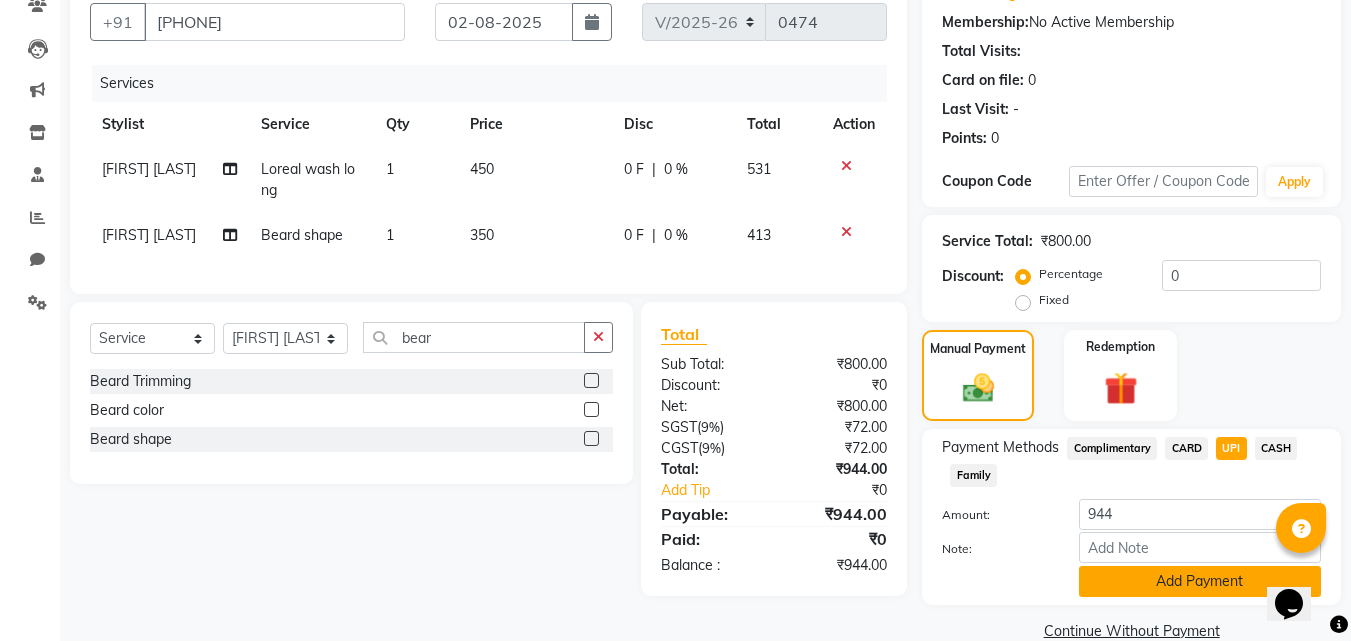 scroll, scrollTop: 218, scrollLeft: 0, axis: vertical 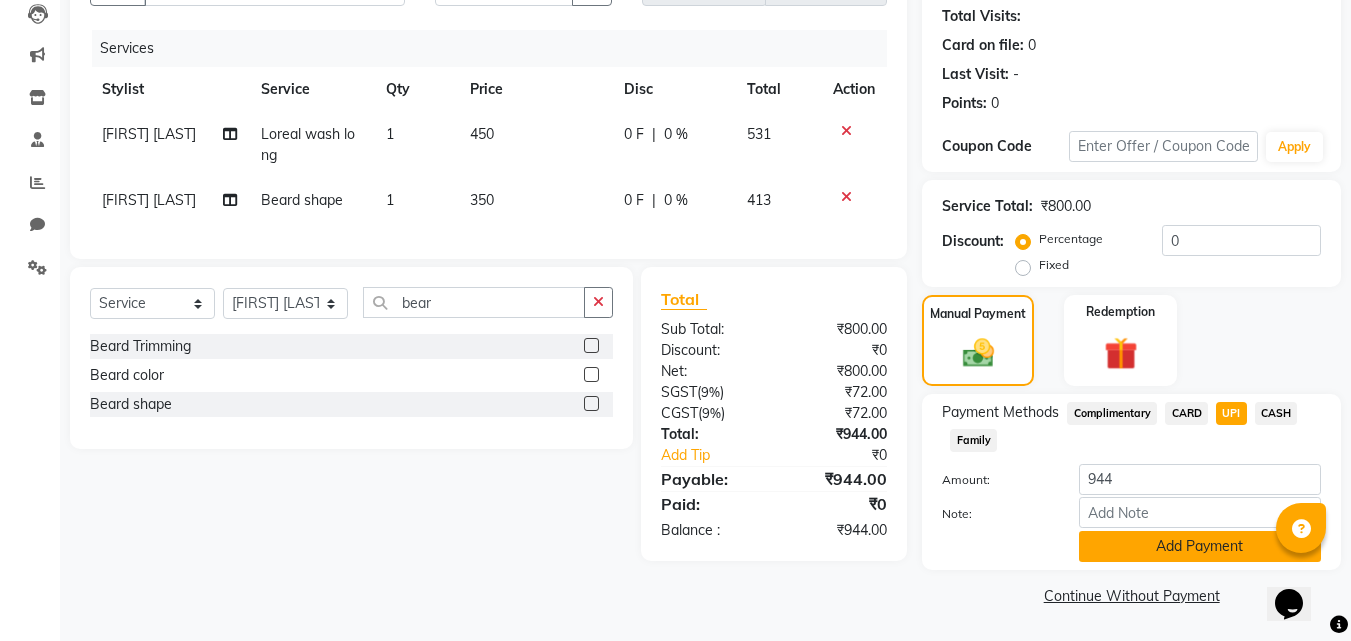 click on "Add Payment" 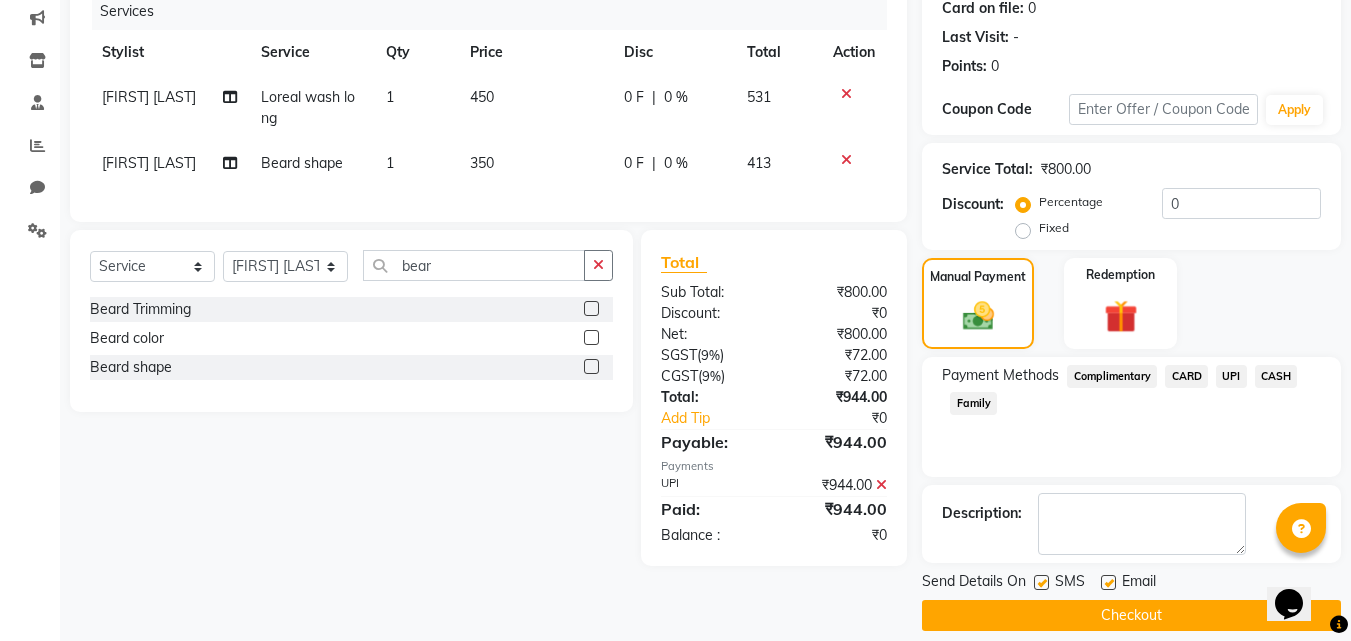scroll, scrollTop: 275, scrollLeft: 0, axis: vertical 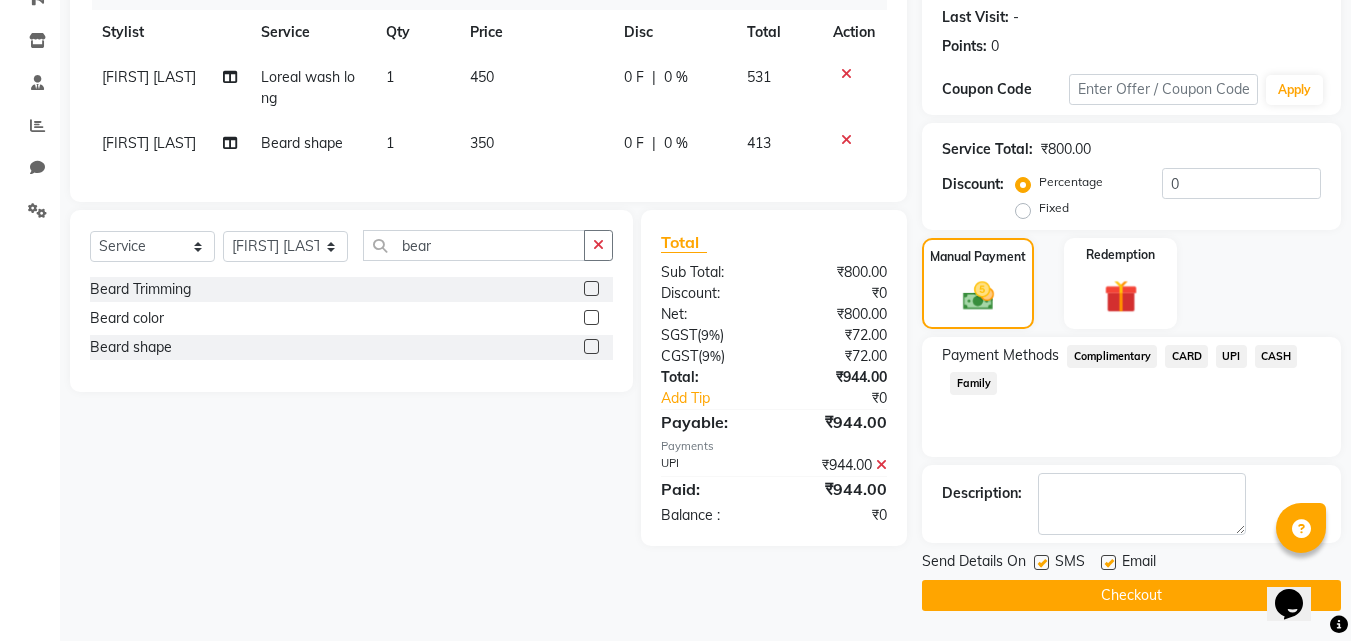 click on "Checkout" 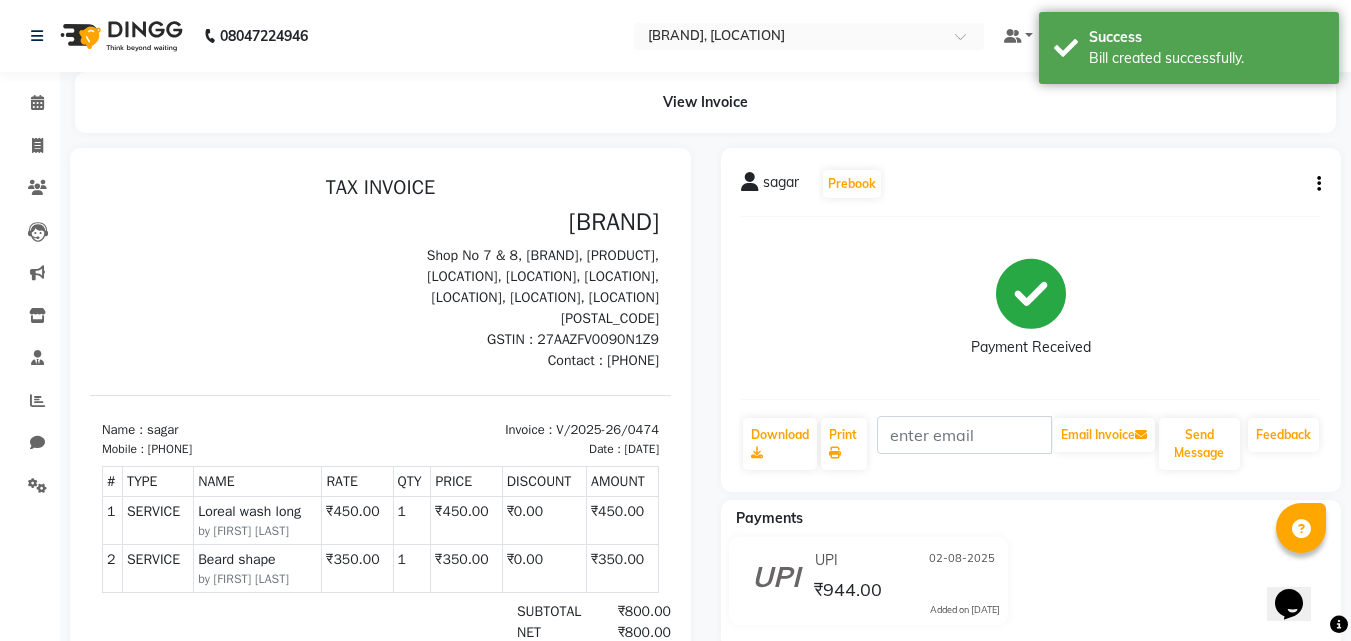 scroll, scrollTop: 0, scrollLeft: 0, axis: both 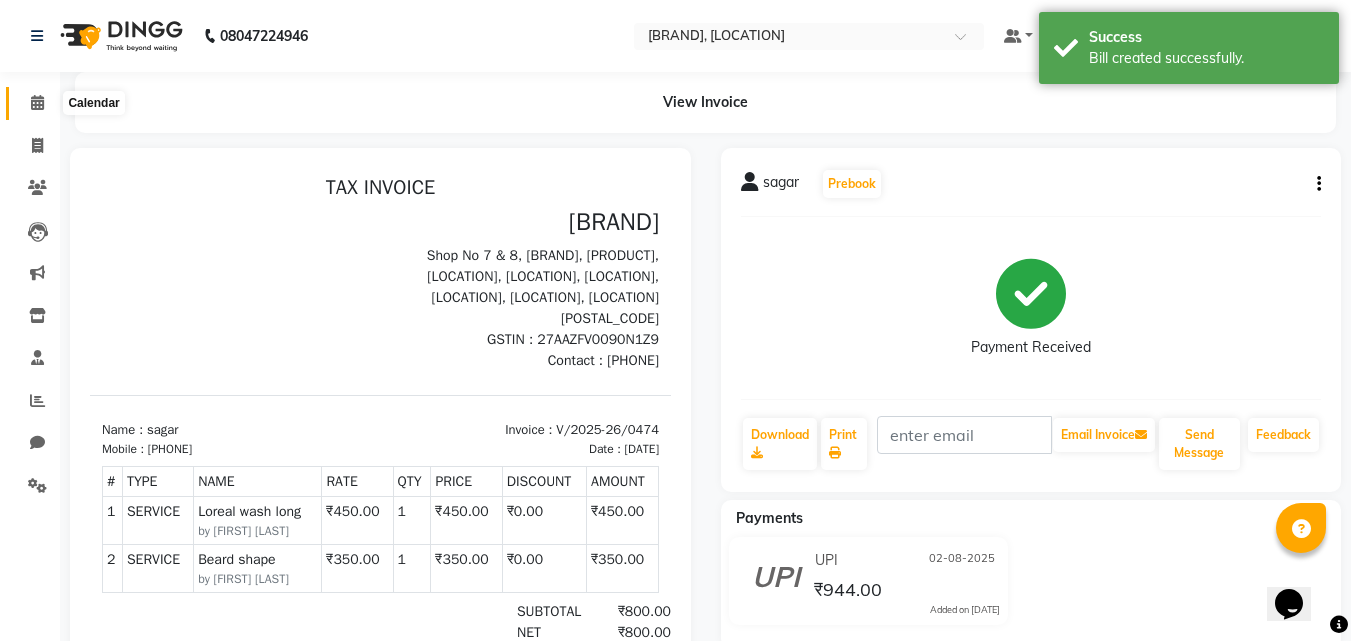 click 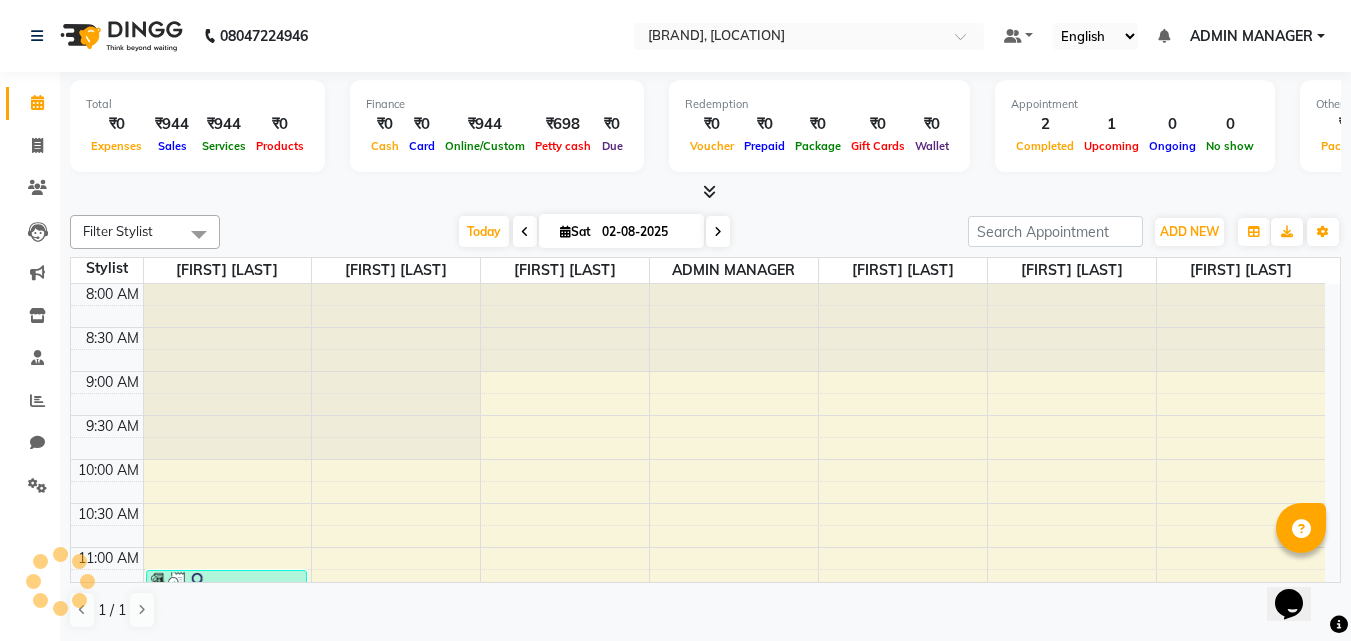 scroll, scrollTop: 0, scrollLeft: 0, axis: both 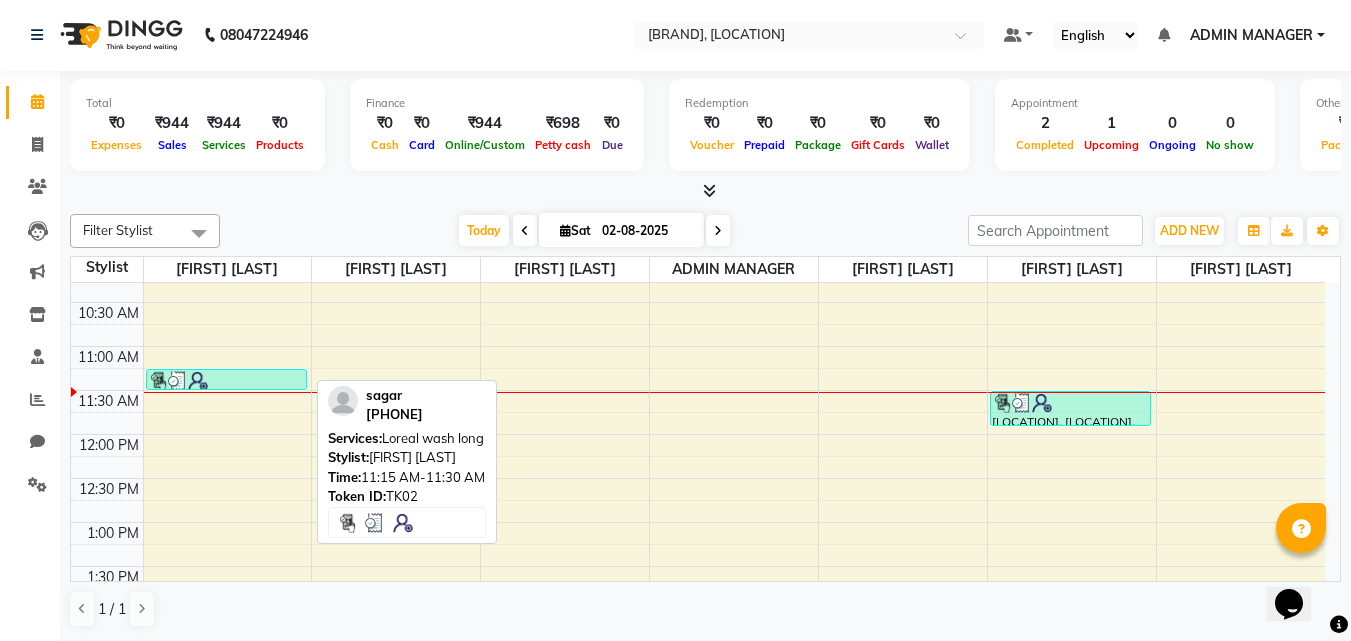 click at bounding box center [227, 381] 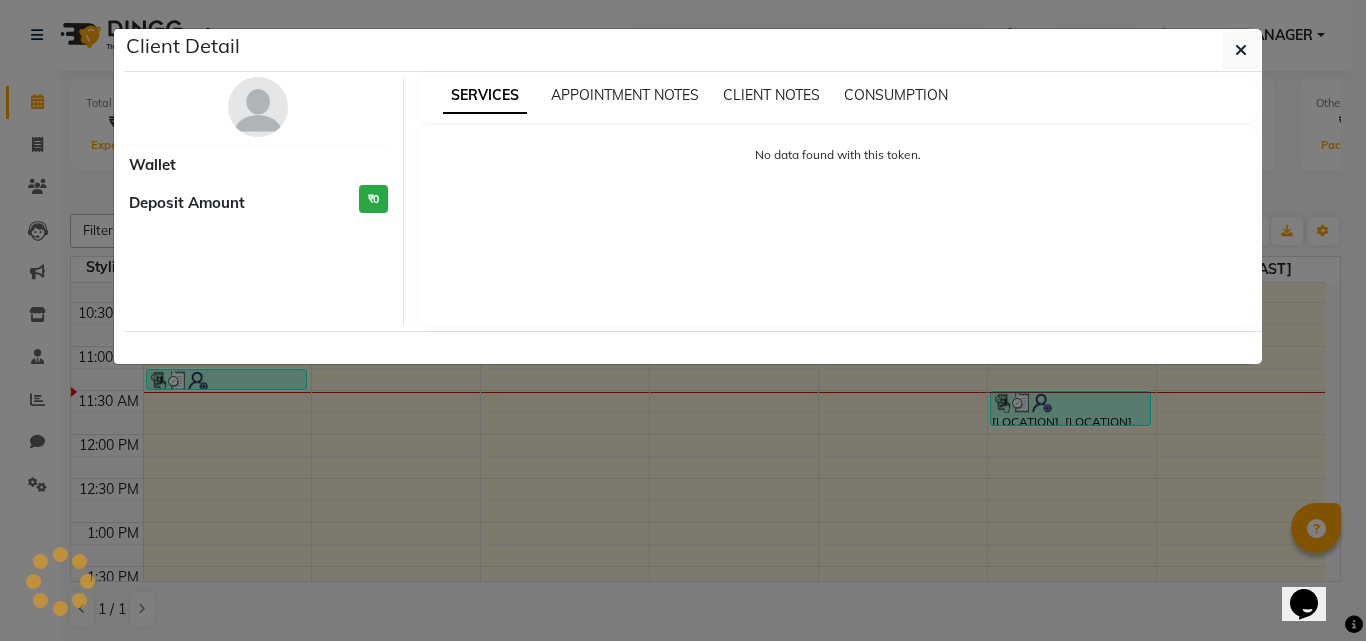 select on "3" 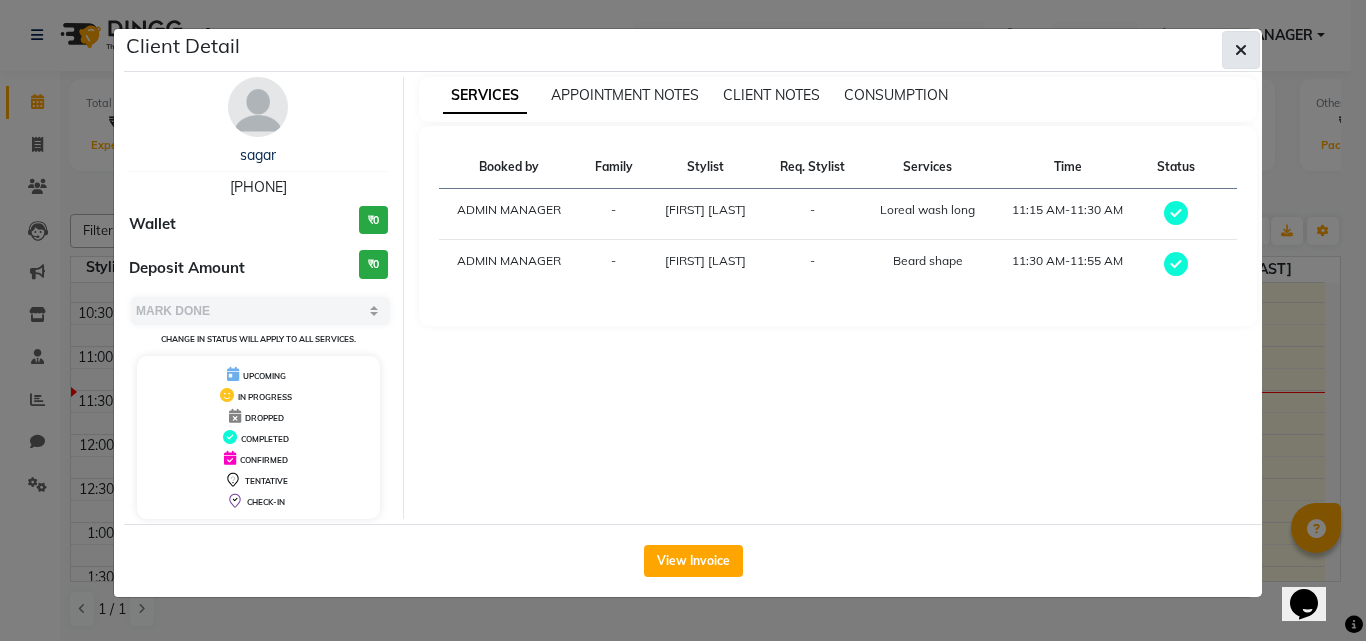 click 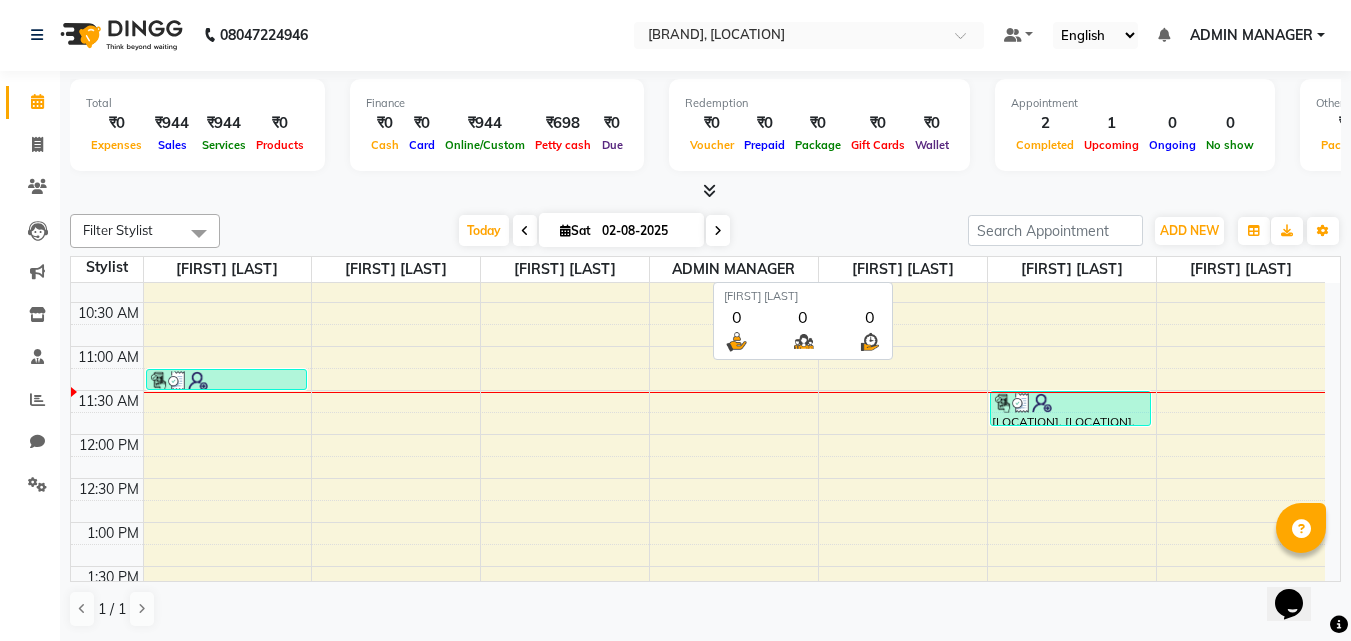 scroll, scrollTop: 0, scrollLeft: 0, axis: both 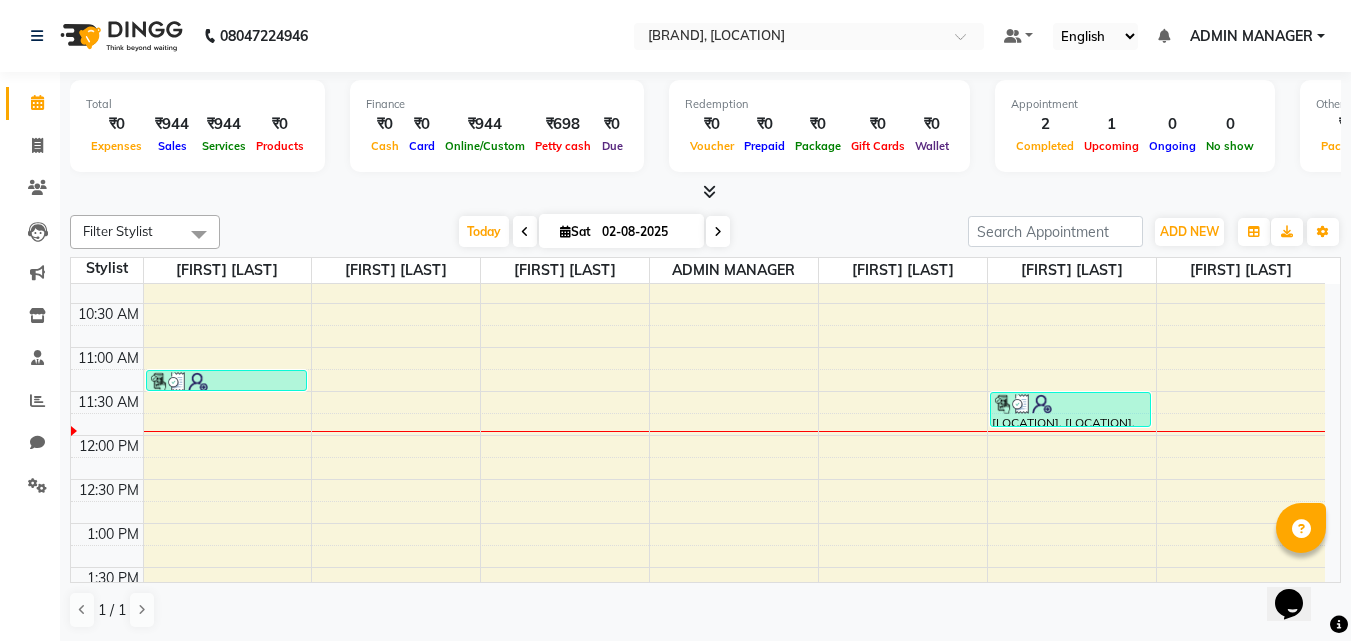 click on "Stylist [FIRST] [LAST] [FIRST] [LAST] [FIRST] [LAST] [FIRST] [LAST] [FIRST] [LAST] [FIRST] [LAST] [TIME] [TIME] [TIME] [TIME] [TIME] [TIME] [TIME] [TIME] [TIME] [TIME] [TIME] [TIME] [TIME] [TIME] [TIME] [TIME] [TIME] [TIME] [TIME] [TIME] [TIME] [TIME] [TIME] [TIME] [TIME]     [LOCATION], [LOCATION], [TIME]-[TIME], [PRODUCT]     [LOCATION], [LOCATION], [TIME]-[TIME], [PRODUCT]" at bounding box center (705, 420) 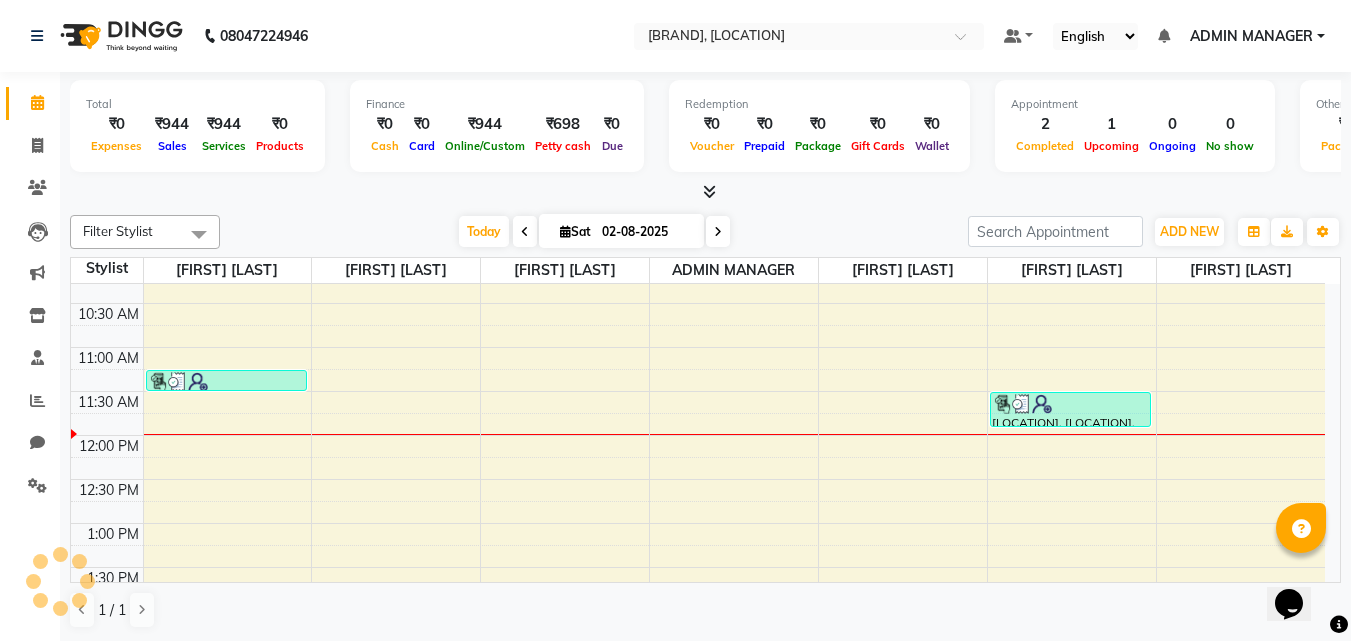scroll, scrollTop: 1, scrollLeft: 0, axis: vertical 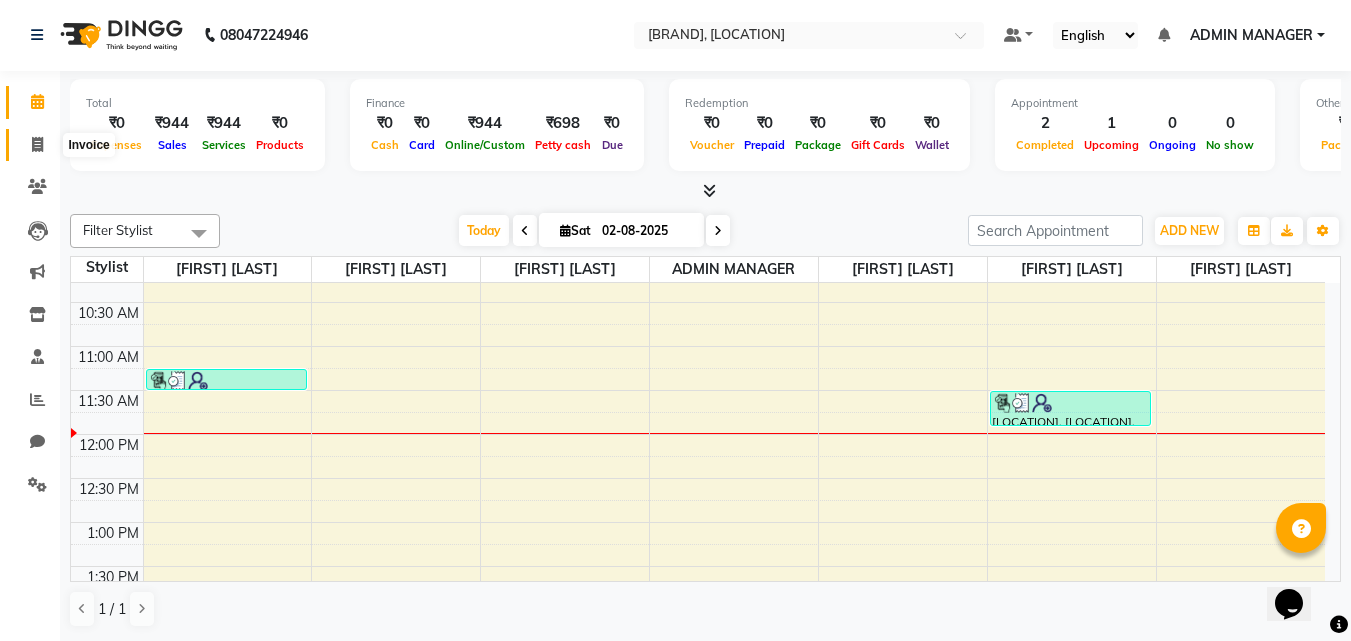 click 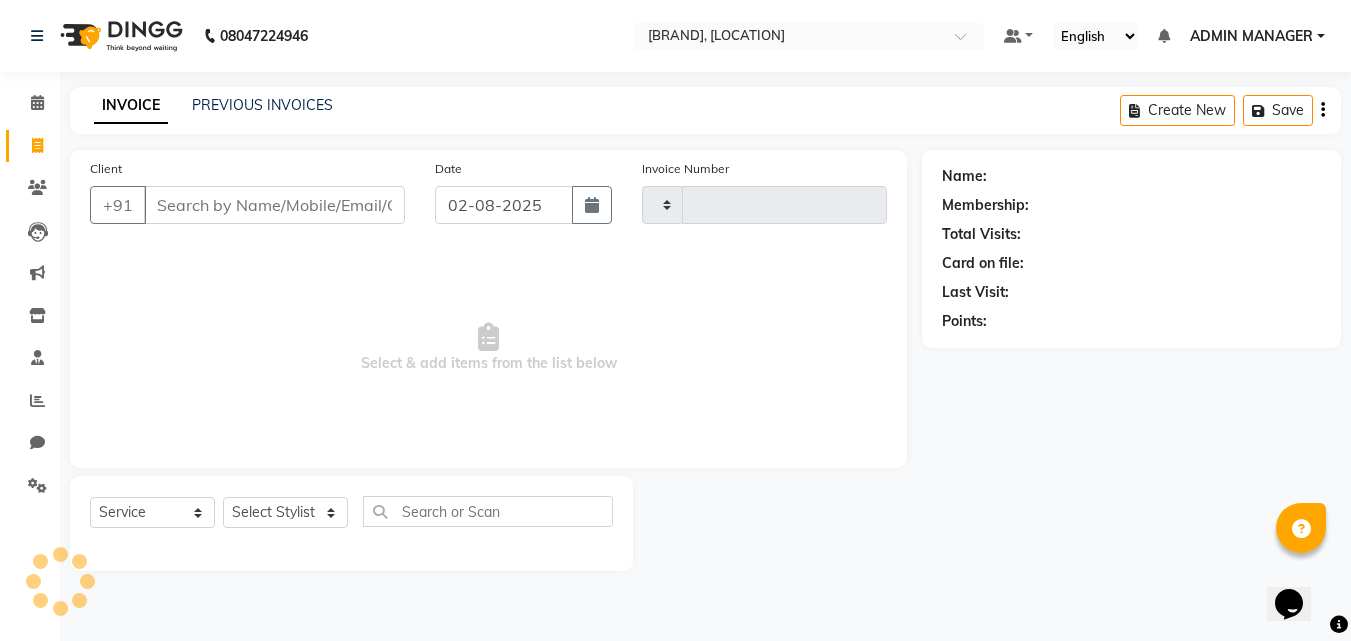 type on "0475" 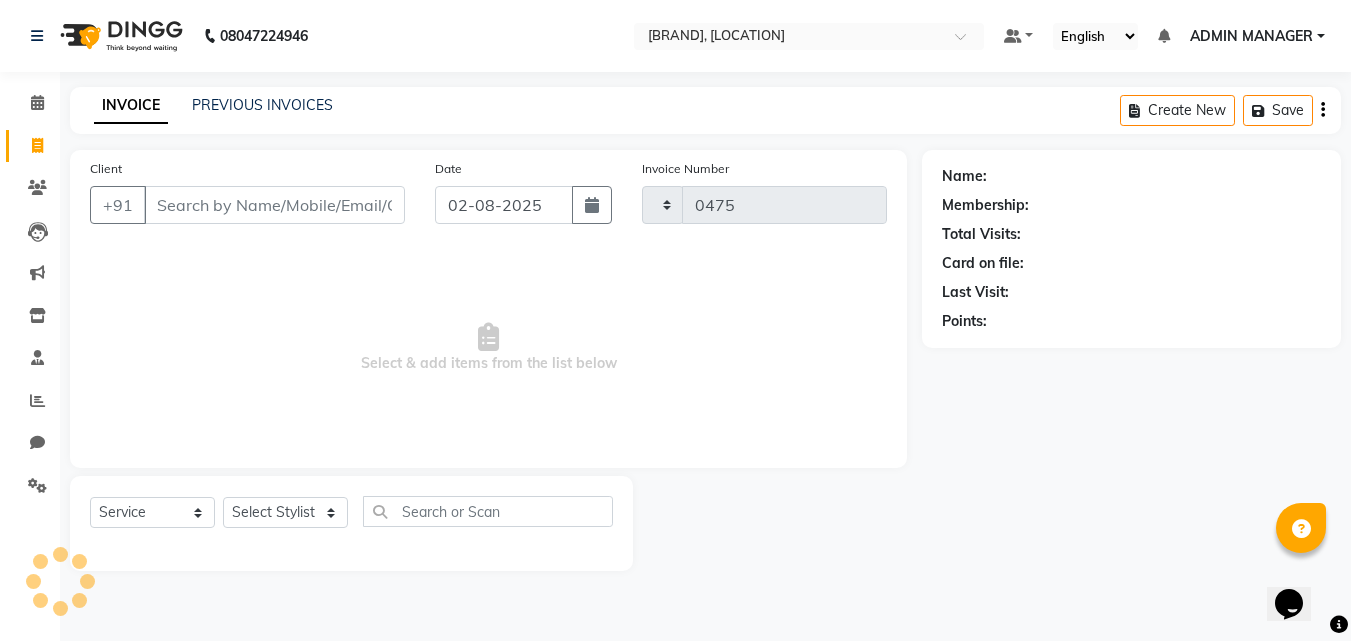 scroll, scrollTop: 0, scrollLeft: 0, axis: both 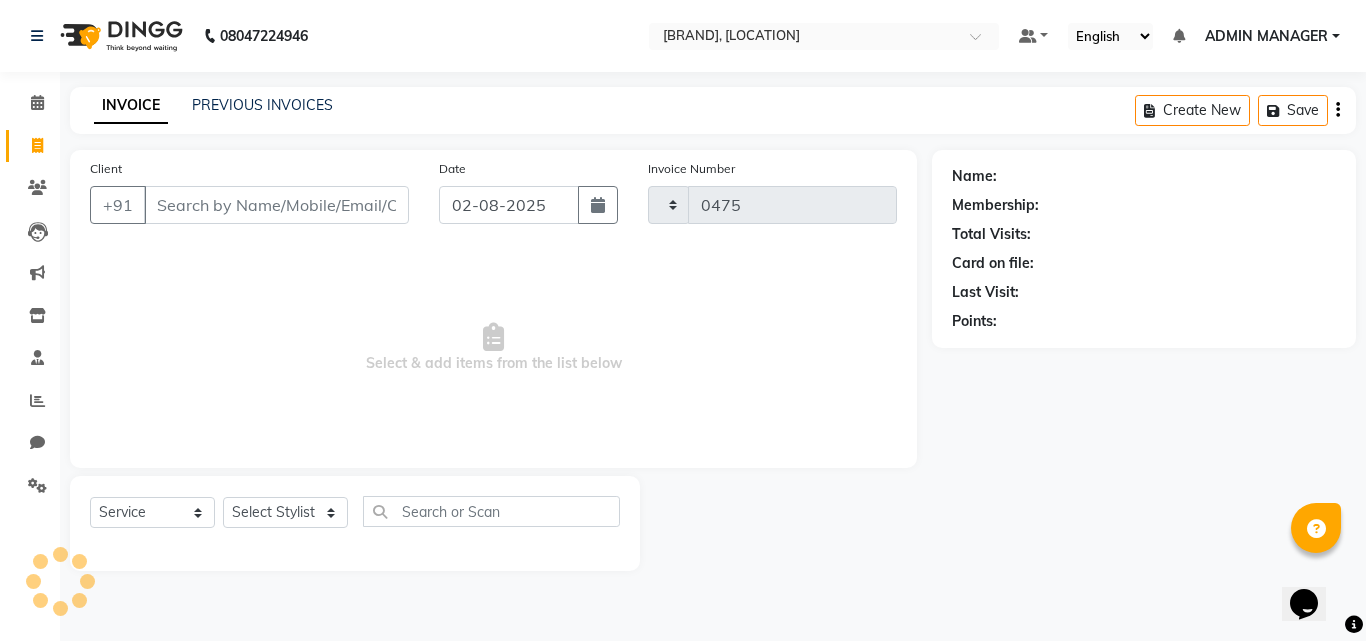 select on "7816" 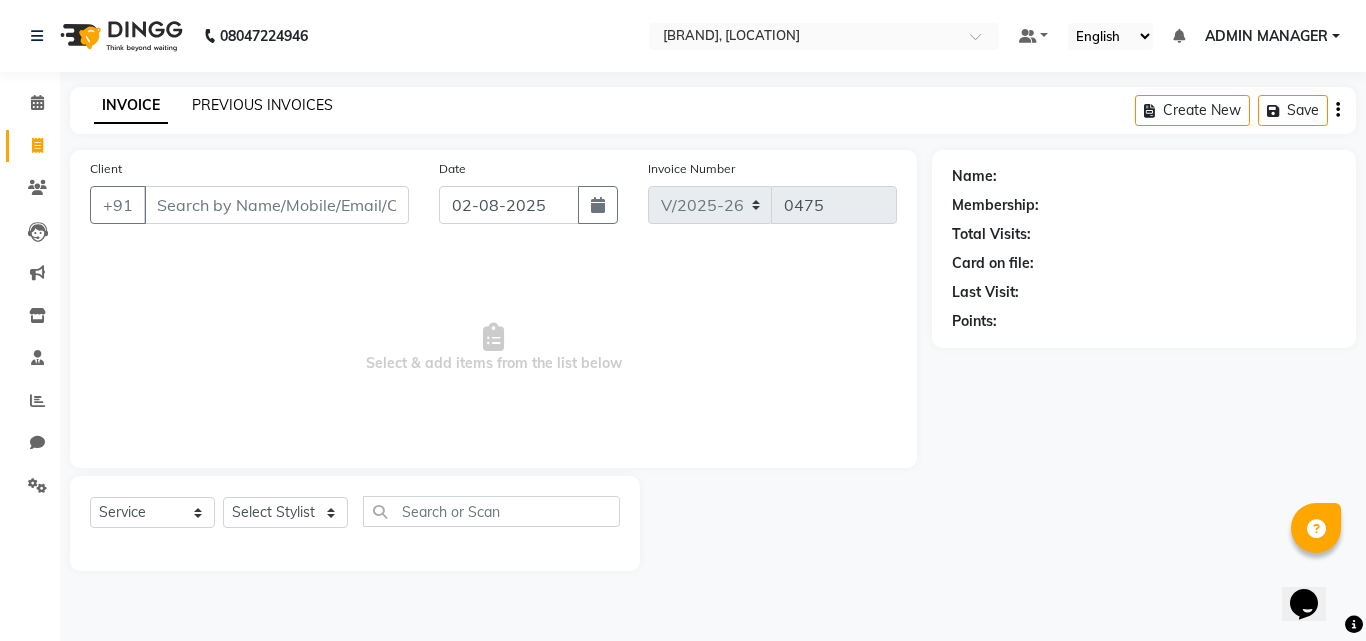 click on "PREVIOUS INVOICES" 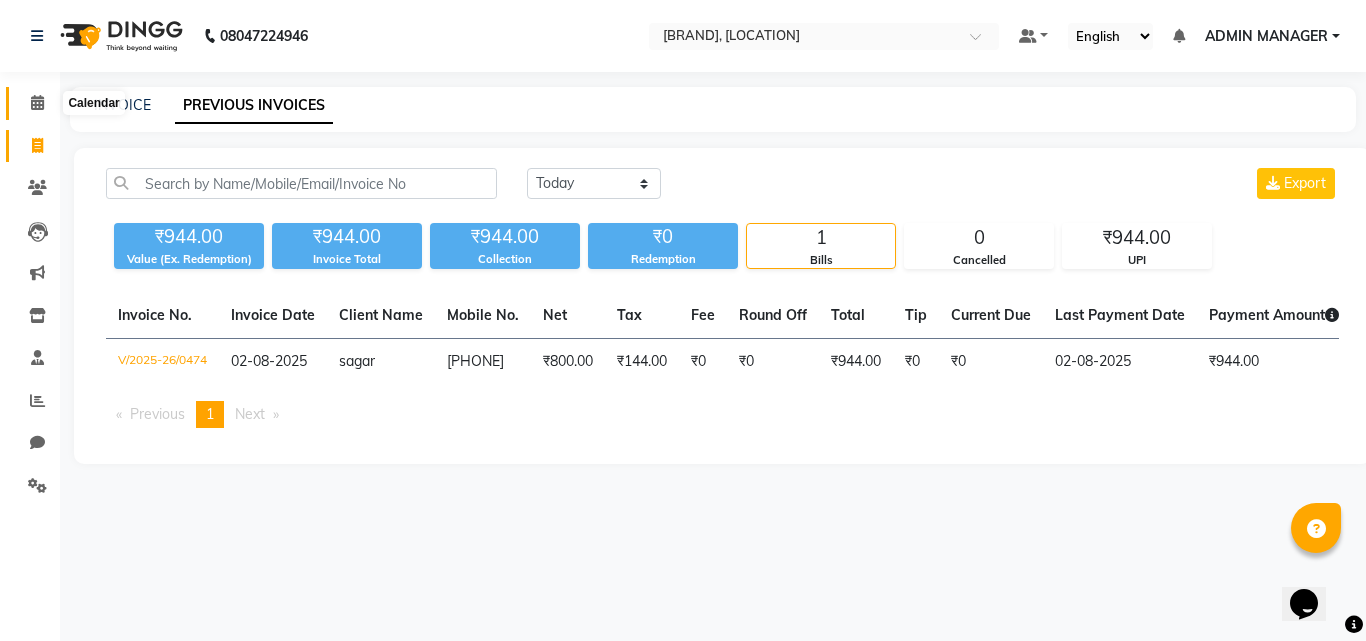 click 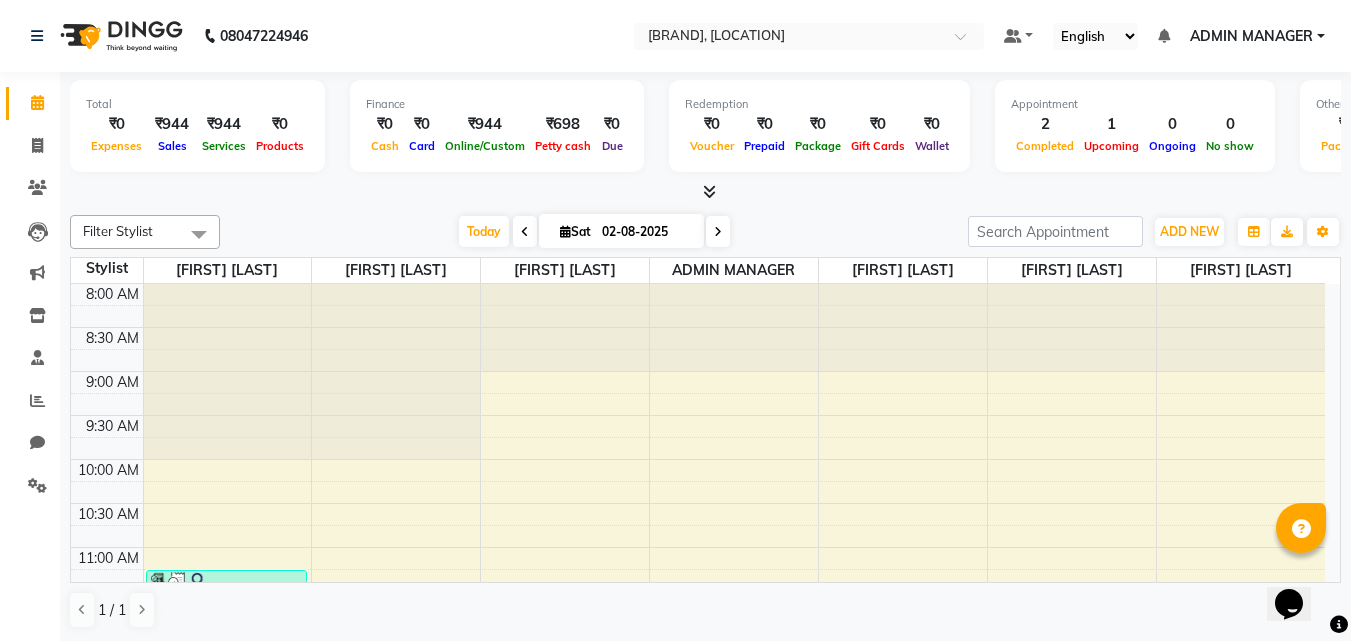 scroll, scrollTop: 0, scrollLeft: 0, axis: both 